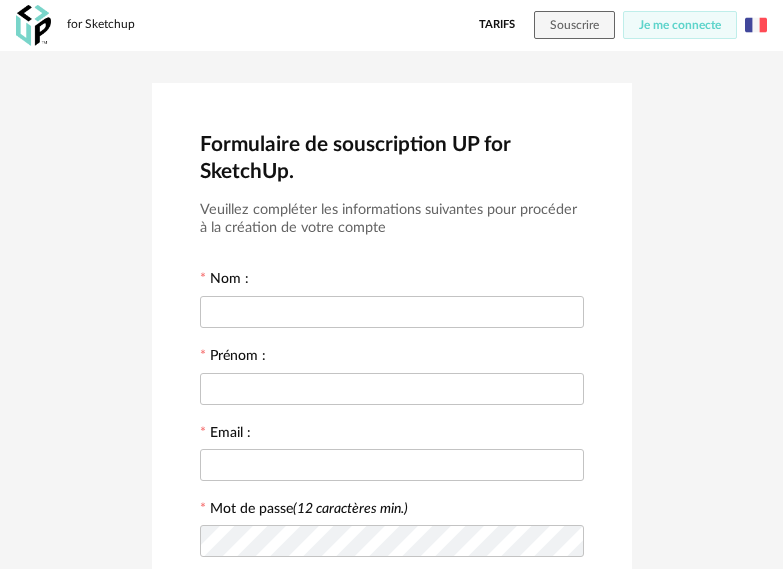 scroll, scrollTop: 0, scrollLeft: 0, axis: both 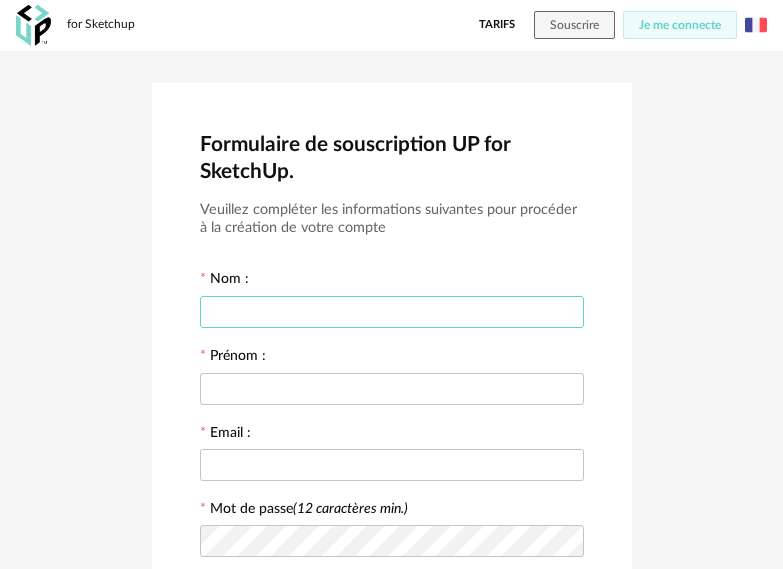 click at bounding box center (392, 312) 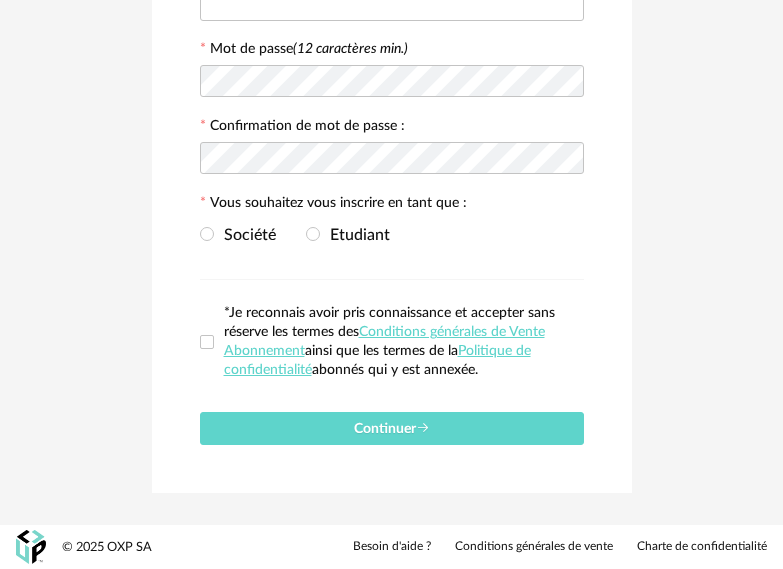 scroll, scrollTop: 0, scrollLeft: 0, axis: both 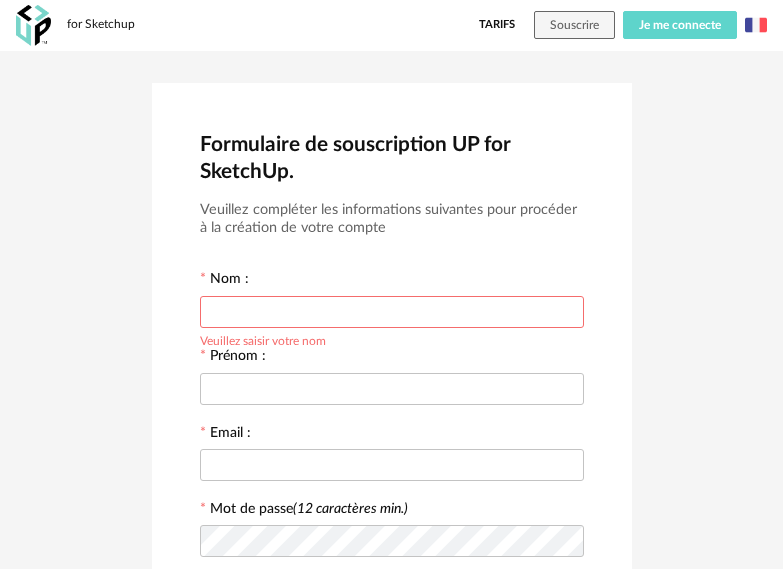 click on "Je me connecte" at bounding box center (680, 25) 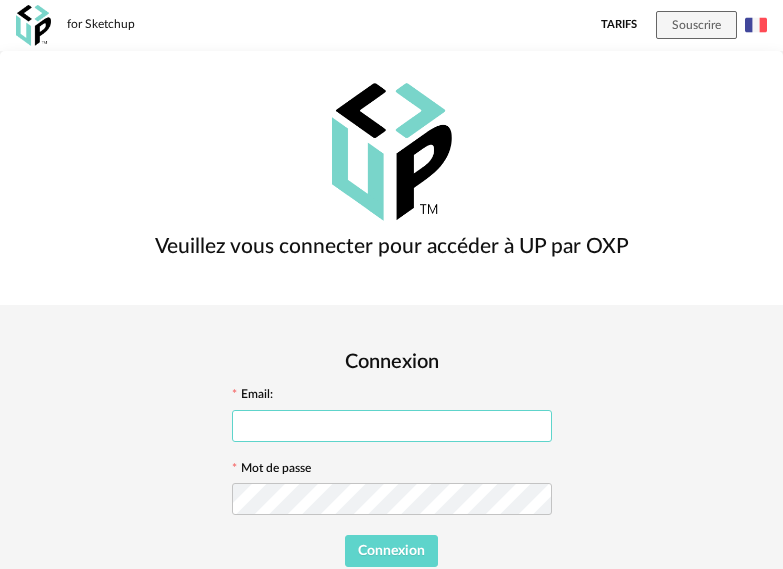 click at bounding box center [392, 426] 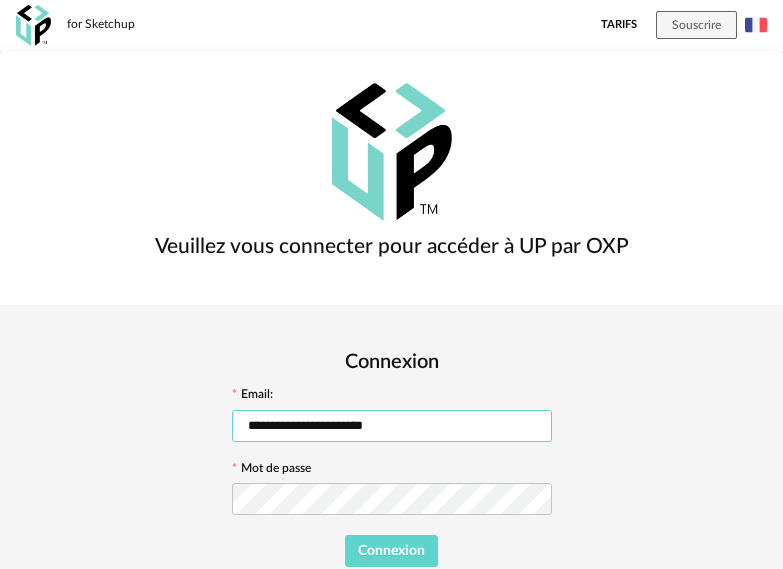 type on "**********" 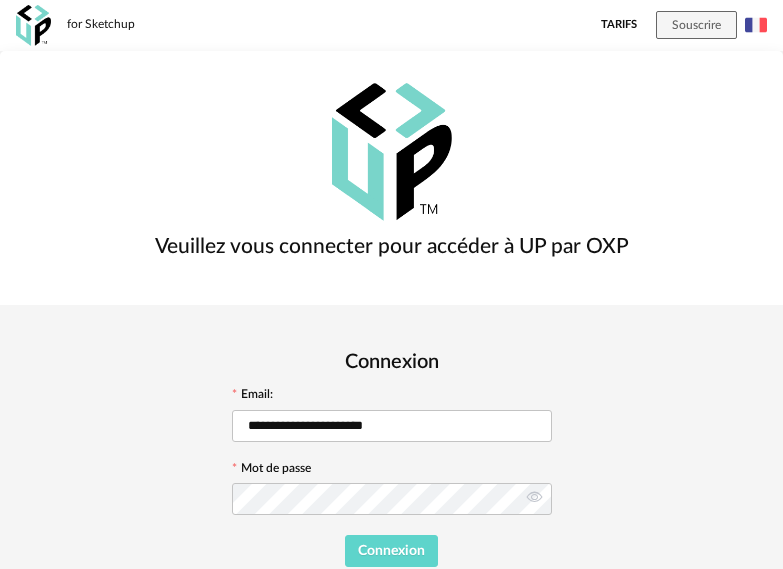 click on "**********" at bounding box center (392, 527) 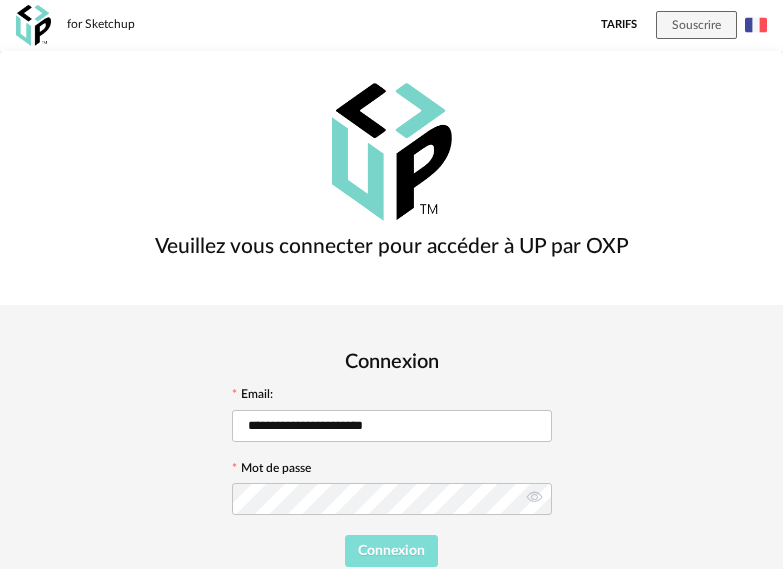 click on "Connexion" at bounding box center [392, 551] 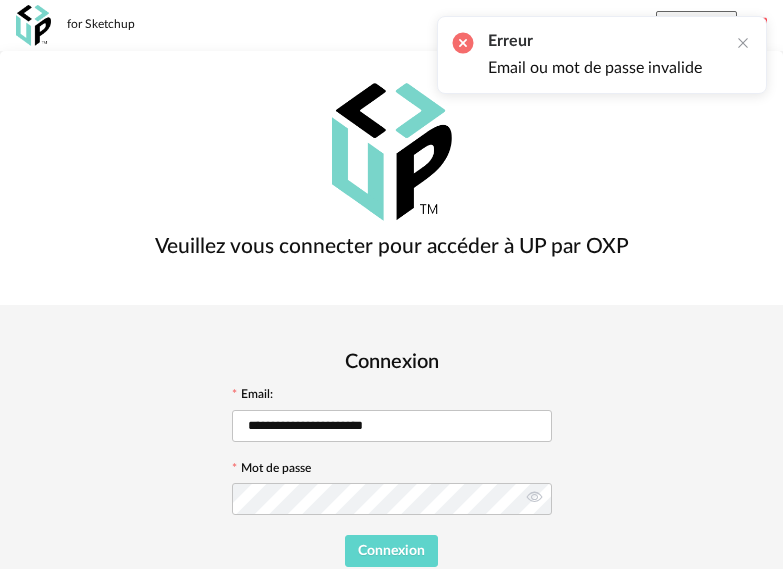 click on "J'ai oublié mon mot de passe" at bounding box center [392, 658] 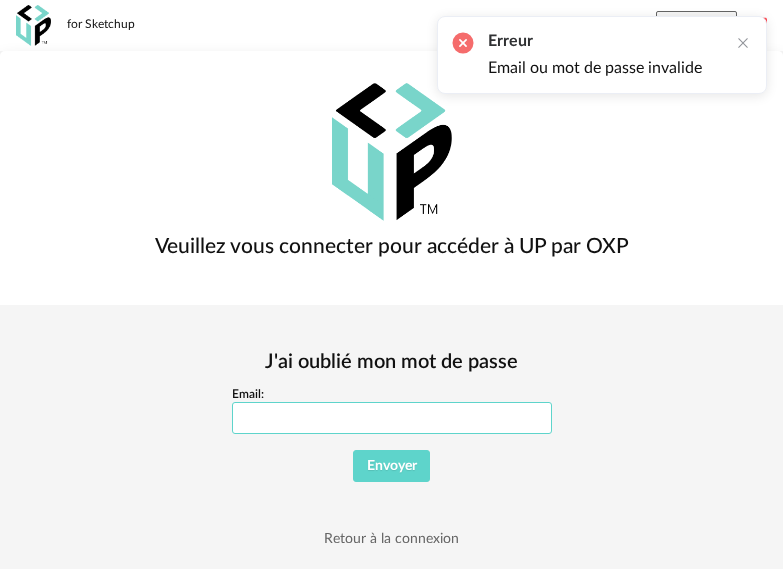 click on "Email:" at bounding box center [392, 418] 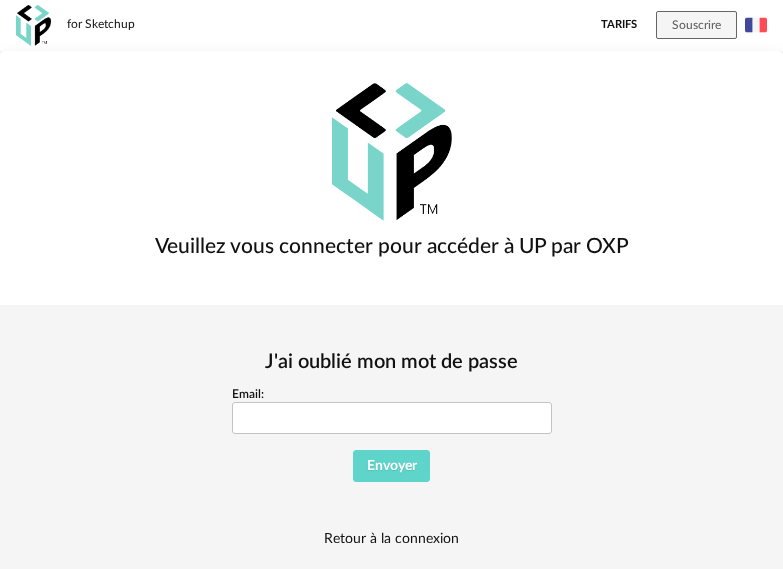 click on "Retour à la connexion" at bounding box center [391, 539] 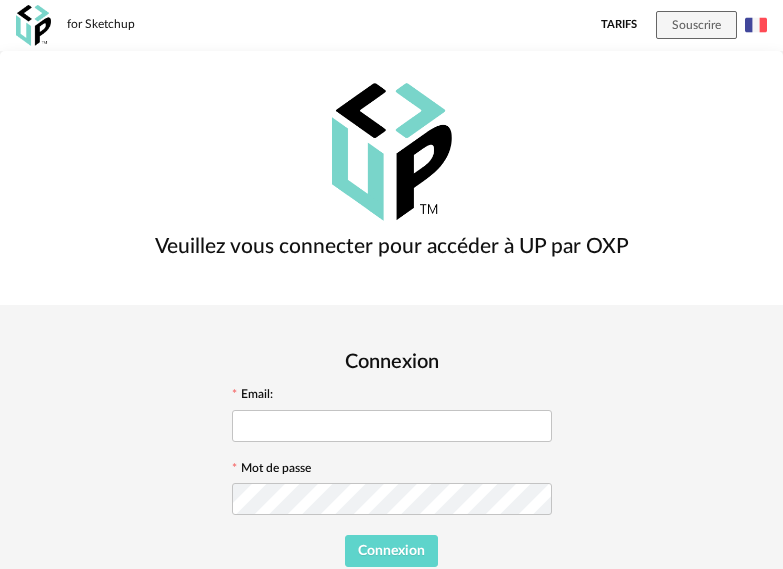 click on "Je crée un compte et je souscris à UP" at bounding box center [392, 624] 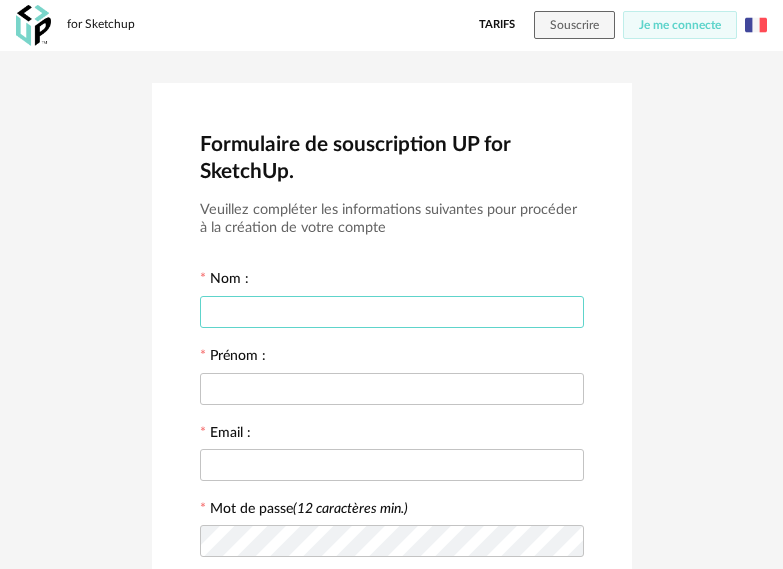 click at bounding box center (392, 312) 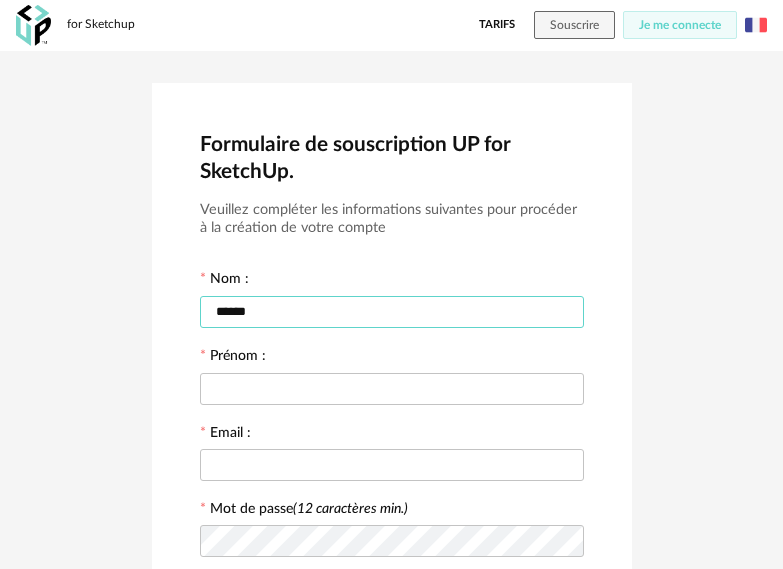 type on "******" 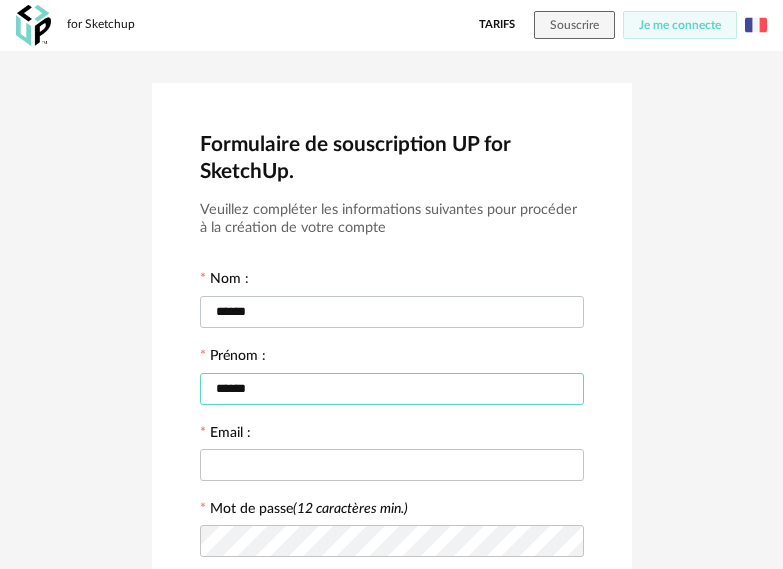 type on "******" 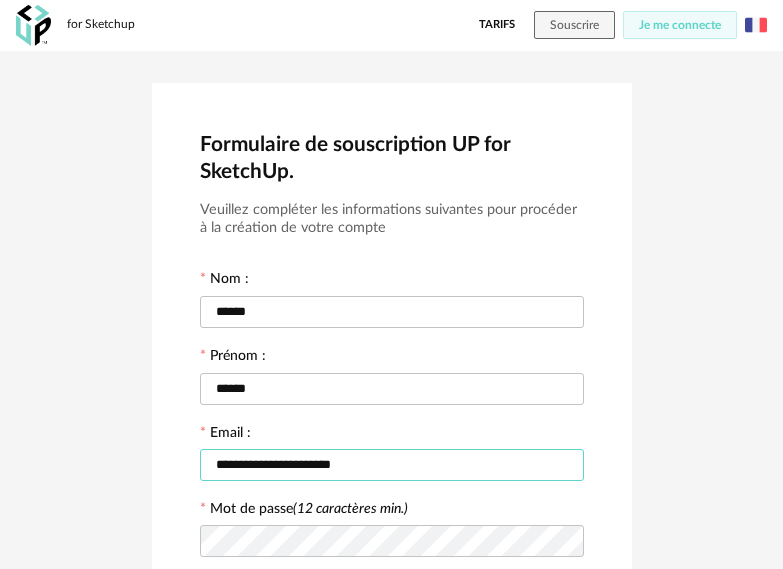 type on "**********" 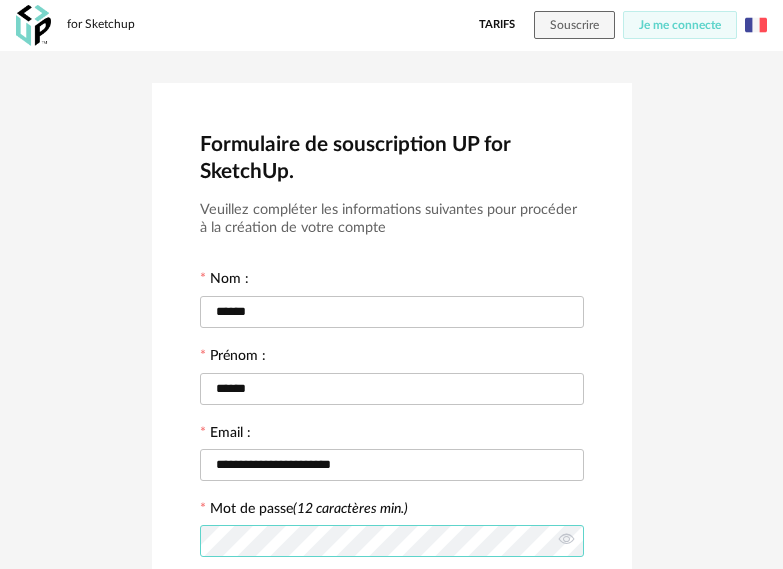 scroll, scrollTop: 460, scrollLeft: 0, axis: vertical 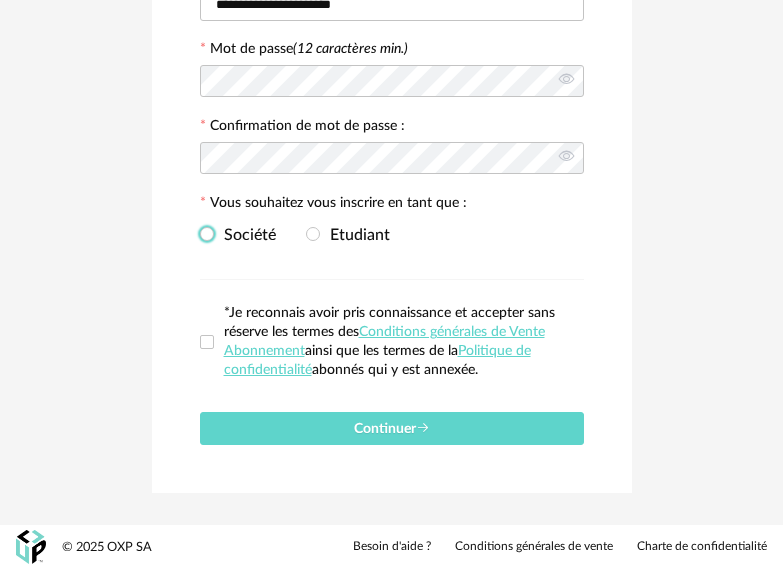 click on "Société" at bounding box center (245, 235) 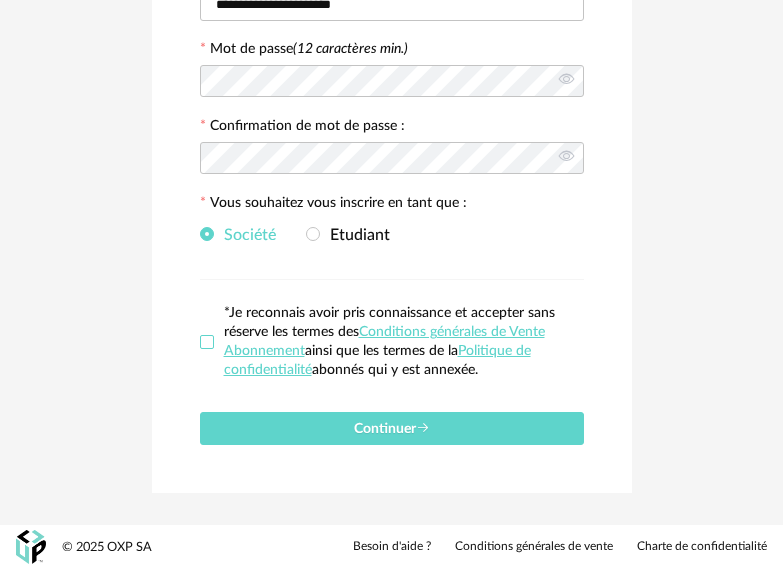 click at bounding box center [207, 342] 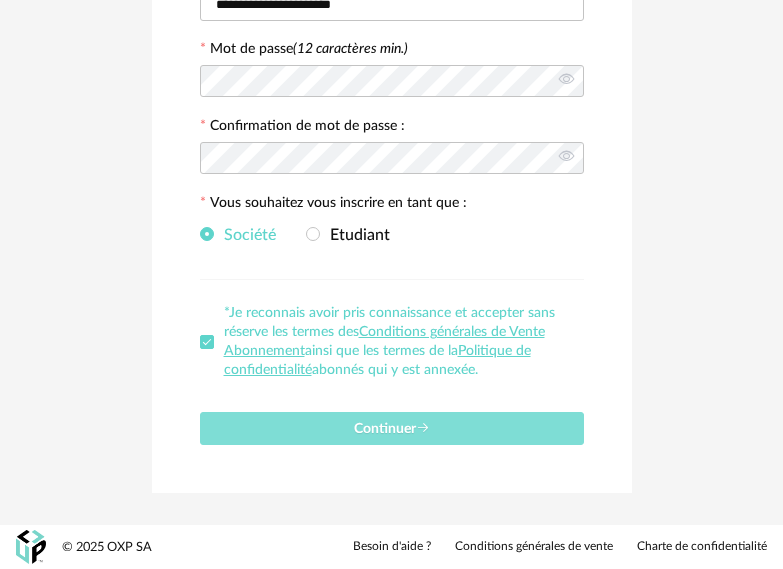 click on "Continuer" at bounding box center [392, 429] 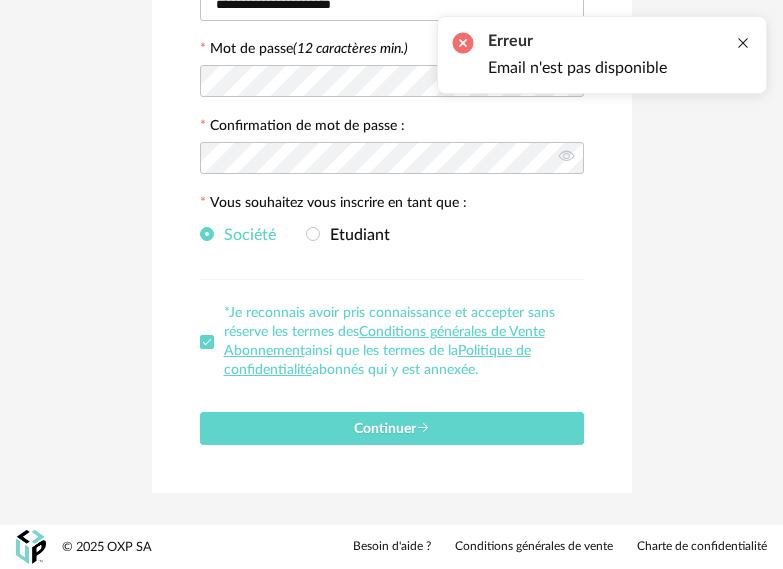 click at bounding box center [743, 43] 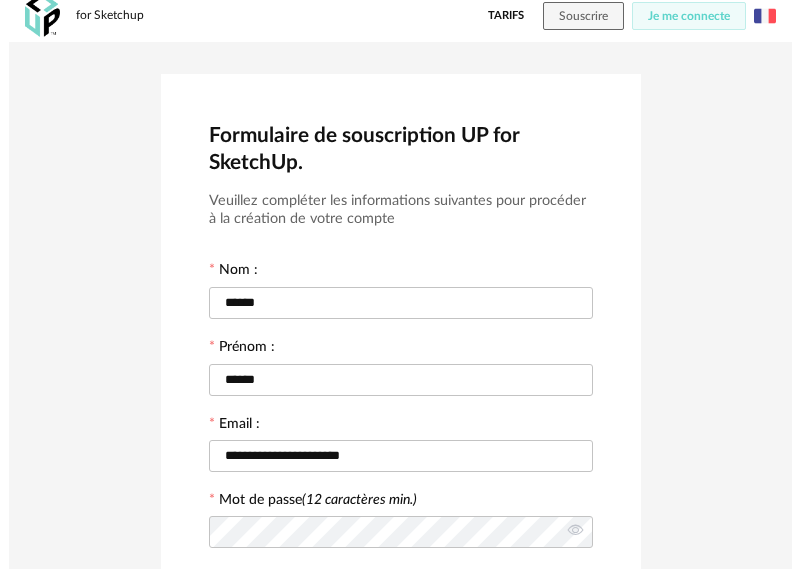 scroll, scrollTop: 0, scrollLeft: 0, axis: both 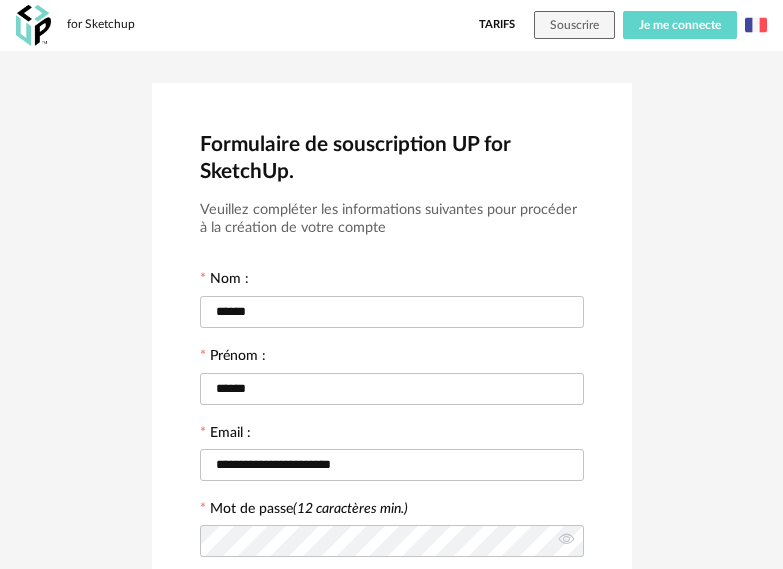 click on "Je me connecte" at bounding box center (680, 25) 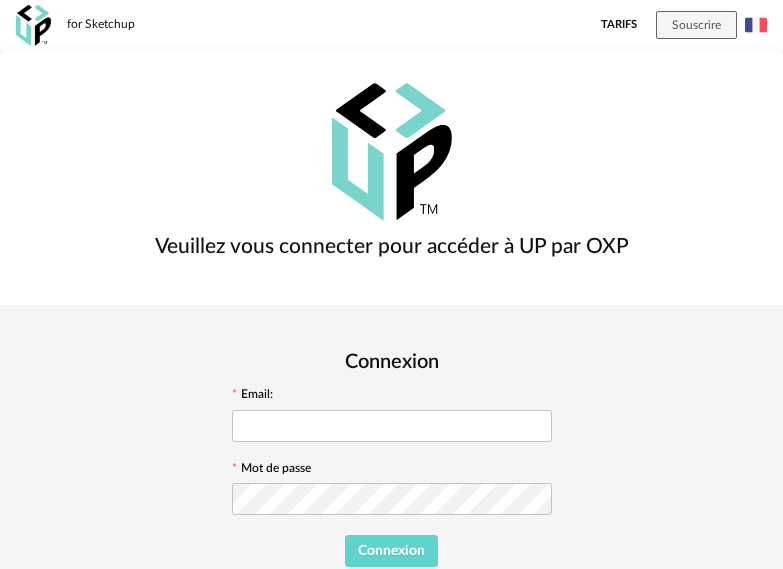 click on "J'ai oublié mon mot de passe" at bounding box center (392, 658) 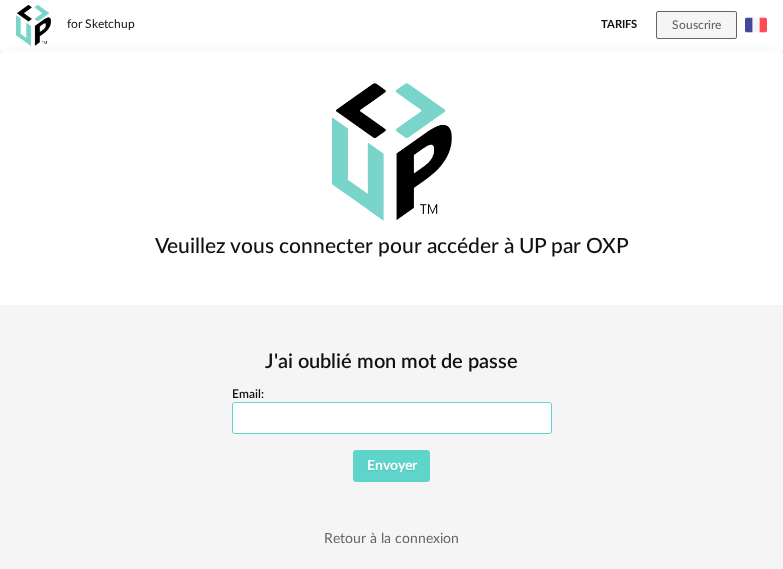click on "Email:" at bounding box center [392, 418] 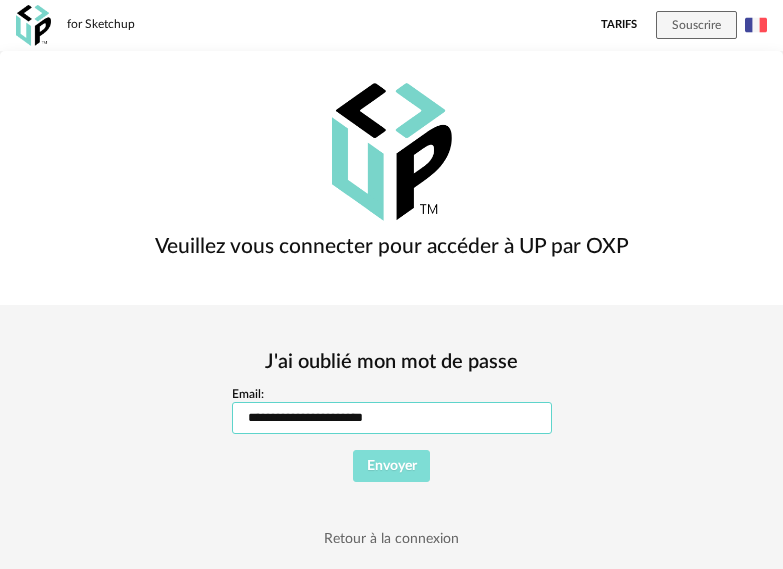 type on "**********" 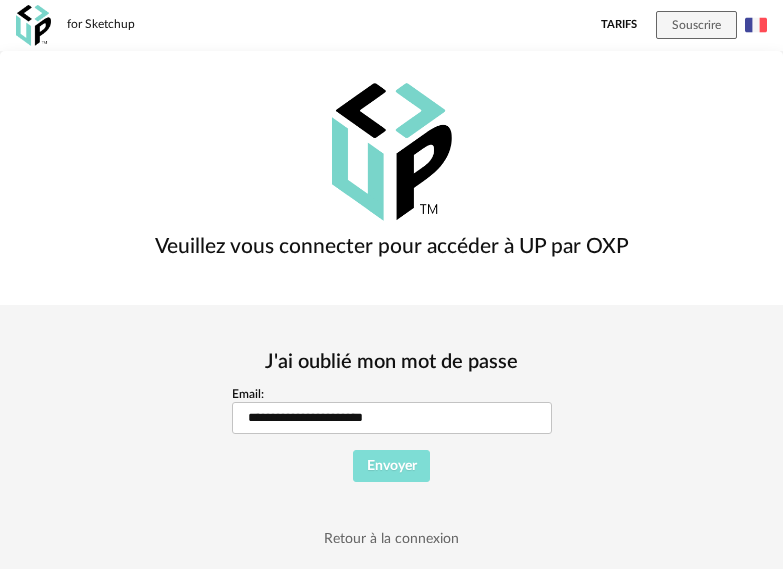click on "Envoyer" at bounding box center [391, 466] 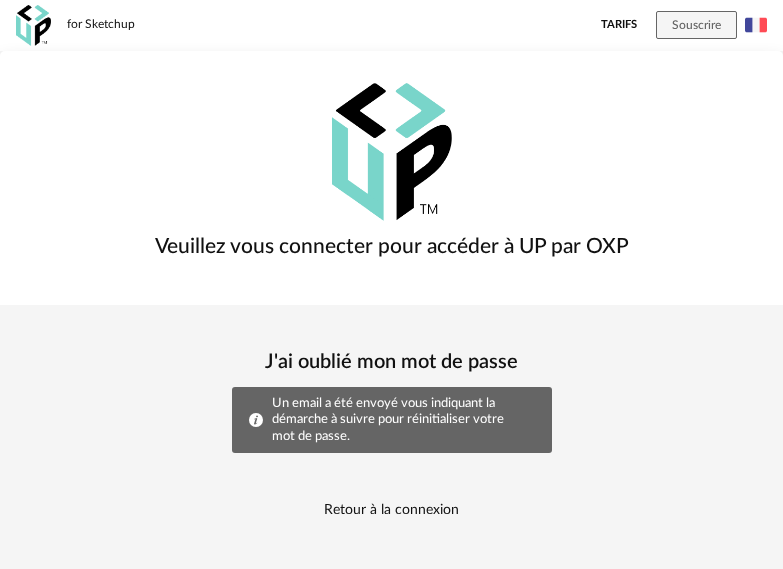 click on "Retour à la connexion" at bounding box center (391, 510) 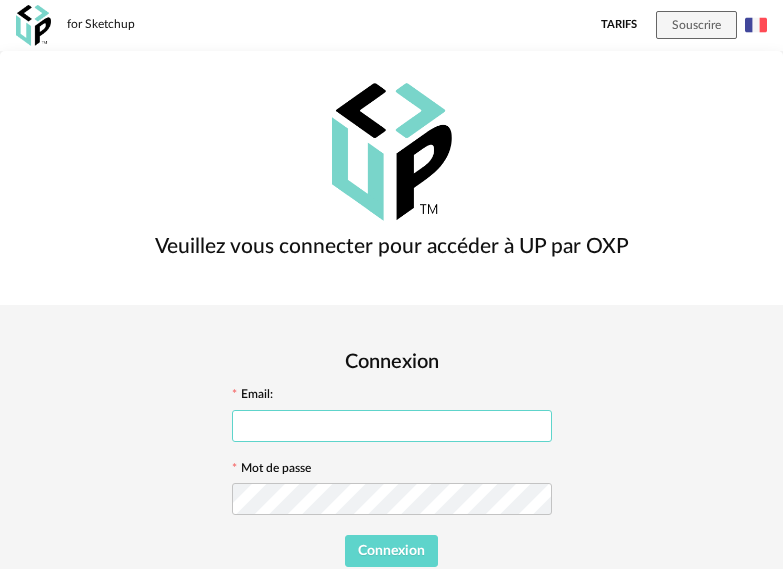click at bounding box center (392, 426) 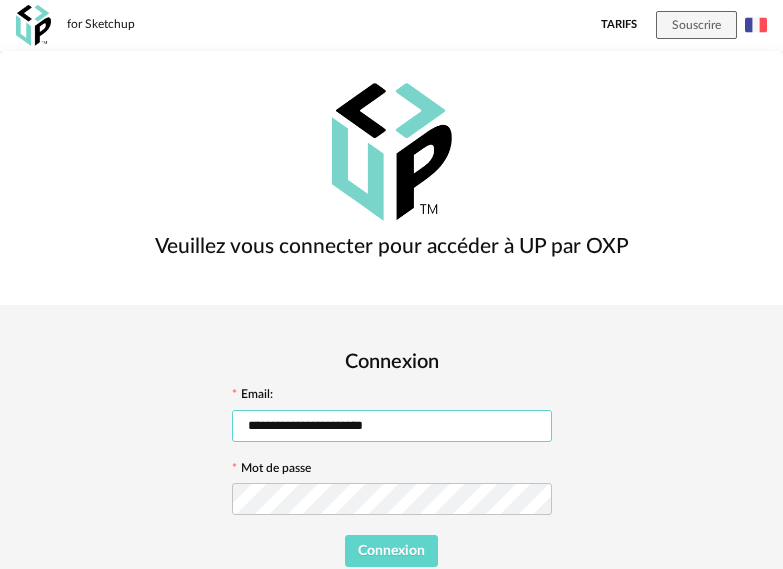 type on "**********" 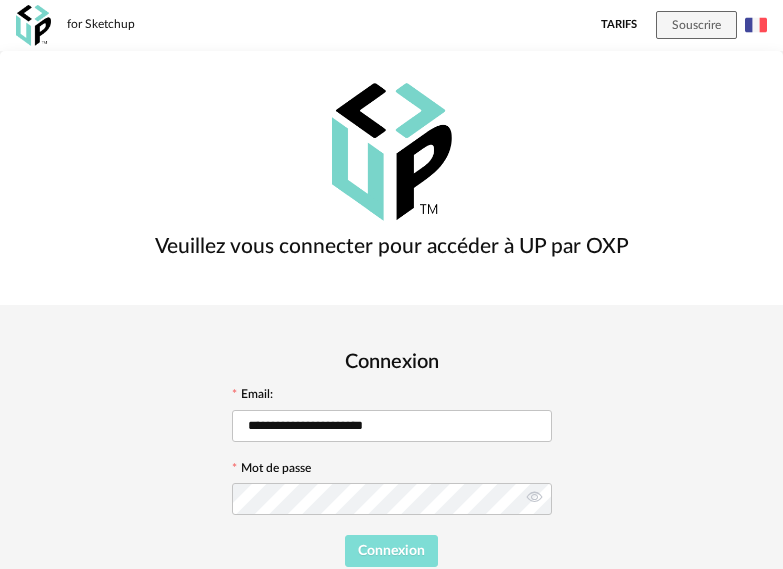click on "Connexion" at bounding box center [391, 551] 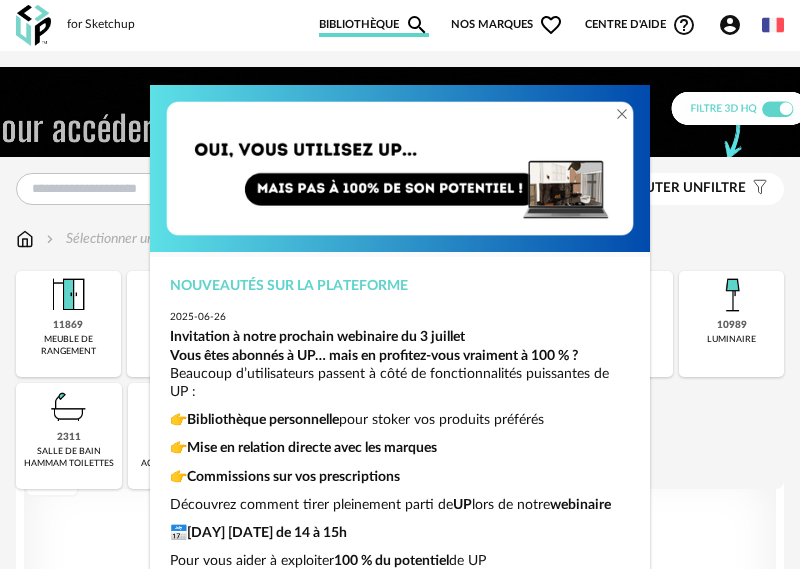 scroll, scrollTop: 42, scrollLeft: 0, axis: vertical 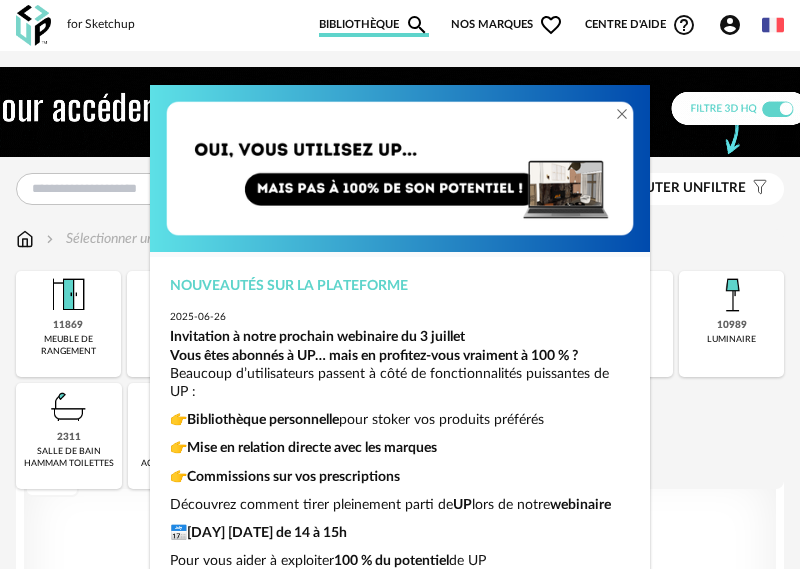 click on "Nouveautés sur la plateforme   2025-06-26   Invitation à notre prochain webinaire du 3 juillet    Vous êtes abonnés à UP… mais en profitez-vous vraiment à 100 % ?  Beaucoup d’utilisateurs passent à côté de fonctionnalités puissantes de UP :  👉  Bibliothèque personnelle  pour stoker vos produits préférés  👉  Mise en relation directe avec les marques   👉  Commissions sur vos prescriptions Découvrez comment tirer pleinement parti de  UP  lors de notre  webinaire 📅  Jeudi 3 juillet de 14 à 15h Pour vous aider à exploiter  100 % du potentiel  de UP Pour vous inscrire :  https://events.teams.microsoft.com/event/9e0365c0-8c61-40f6-bdb6-5bcf5394e61a@8451aa50-3d84-4e58-8280-07a587c71422   Nouveautés sur la plateforme   2025-05-20   Ne passez pas à côté de la nouvelle mise à jour 3DIA sur UP !   Un gain de temps considérable et l’accès à toutes les références du monde en quelques clics. 1️⃣  Une génération 3D encore plus fluide Plus besoin d’attendre ! 2️⃣" at bounding box center (400, 284) 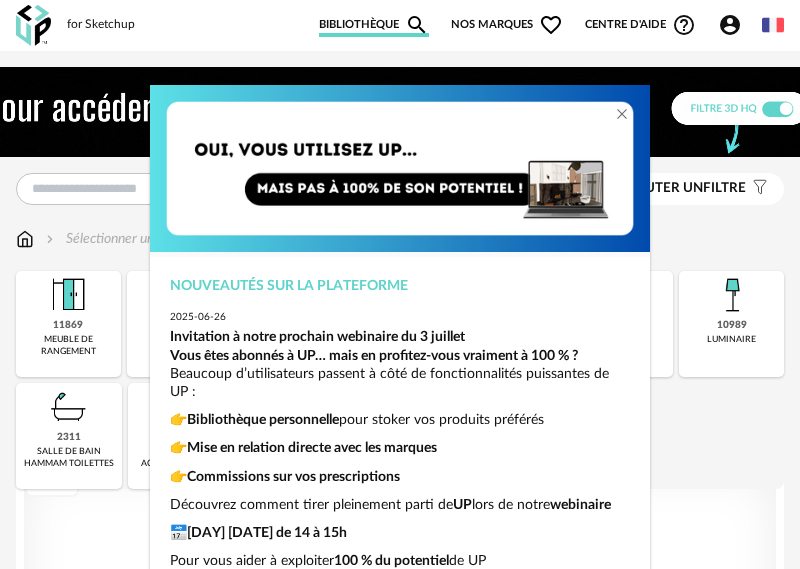 click on "Nouveautés sur la plateforme   2025-06-26   Invitation à notre prochain webinaire du 3 juillet    Vous êtes abonnés à UP… mais en profitez-vous vraiment à 100 % ?  Beaucoup d’utilisateurs passent à côté de fonctionnalités puissantes de UP :  👉  Bibliothèque personnelle  pour stoker vos produits préférés  👉  Mise en relation directe avec les marques   👉  Commissions sur vos prescriptions Découvrez comment tirer pleinement parti de  UP  lors de notre  webinaire 📅  Jeudi 3 juillet de 14 à 15h Pour vous aider à exploiter  100 % du potentiel  de UP Pour vous inscrire :  https://events.teams.microsoft.com/event/9e0365c0-8c61-40f6-bdb6-5bcf5394e61a@8451aa50-3d84-4e58-8280-07a587c71422   Nouveautés sur la plateforme   2025-05-20   Ne passez pas à côté de la nouvelle mise à jour 3DIA sur UP !   Un gain de temps considérable et l’accès à toutes les références du monde en quelques clics. 1️⃣  Une génération 3D encore plus fluide Plus besoin d’attendre ! 2️⃣" at bounding box center (400, 284) 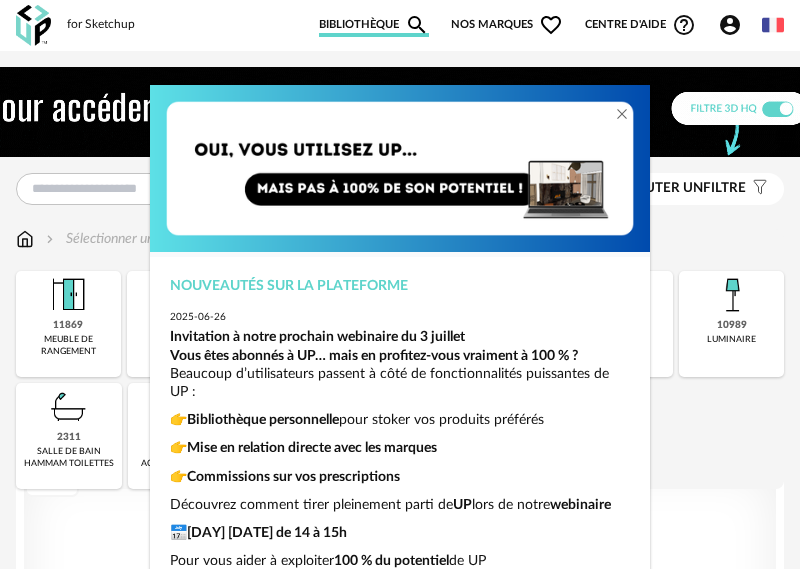 click on "Nouveautés sur la plateforme   2025-06-26   Invitation à notre prochain webinaire du 3 juillet    Vous êtes abonnés à UP… mais en profitez-vous vraiment à 100 % ?  Beaucoup d’utilisateurs passent à côté de fonctionnalités puissantes de UP :  👉  Bibliothèque personnelle  pour stoker vos produits préférés  👉  Mise en relation directe avec les marques   👉  Commissions sur vos prescriptions Découvrez comment tirer pleinement parti de  UP  lors de notre  webinaire 📅  Jeudi 3 juillet de 14 à 15h Pour vous aider à exploiter  100 % du potentiel  de UP Pour vous inscrire :  https://events.teams.microsoft.com/event/9e0365c0-8c61-40f6-bdb6-5bcf5394e61a@8451aa50-3d84-4e58-8280-07a587c71422   Nouveautés sur la plateforme   2025-05-20   Ne passez pas à côté de la nouvelle mise à jour 3DIA sur UP !   Un gain de temps considérable et l’accès à toutes les références du monde en quelques clics. 1️⃣  Une génération 3D encore plus fluide Plus besoin d’attendre ! 2️⃣" at bounding box center (400, 284) 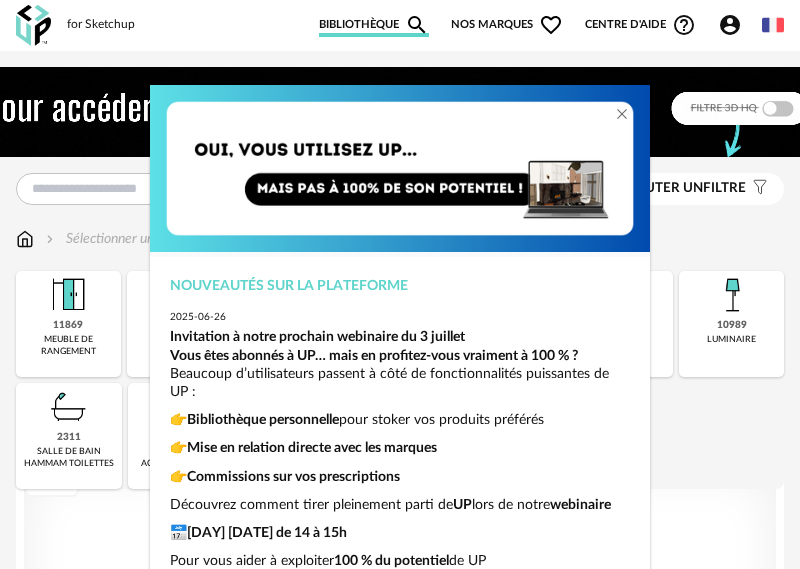 scroll, scrollTop: 42, scrollLeft: 0, axis: vertical 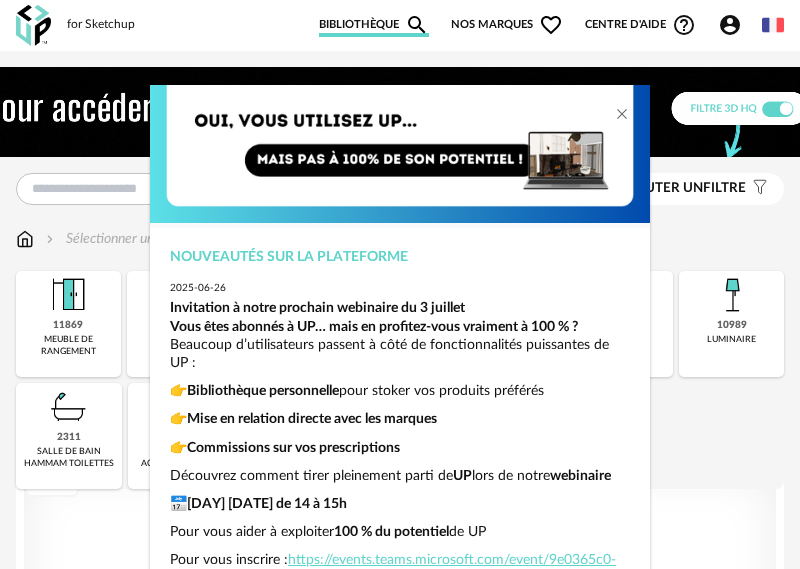 click on "Nouveautés sur la plateforme   2025-06-26   Invitation à notre prochain webinaire du 3 juillet    Vous êtes abonnés à UP… mais en profitez-vous vraiment à 100 % ?  Beaucoup d’utilisateurs passent à côté de fonctionnalités puissantes de UP :  👉  Bibliothèque personnelle  pour stoker vos produits préférés  👉  Mise en relation directe avec les marques   👉  Commissions sur vos prescriptions Découvrez comment tirer pleinement parti de  UP  lors de notre  webinaire 📅  Jeudi 3 juillet de 14 à 15h Pour vous aider à exploiter  100 % du potentiel  de UP Pour vous inscrire :  https://events.teams.microsoft.com/event/9e0365c0-8c61-40f6-bdb6-5bcf5394e61a@8451aa50-3d84-4e58-8280-07a587c71422   Nouveautés sur la plateforme   2025-05-20   Ne passez pas à côté de la nouvelle mise à jour 3DIA sur UP !   Un gain de temps considérable et l’accès à toutes les références du monde en quelques clics. 1️⃣  Une génération 3D encore plus fluide Plus besoin d’attendre ! 2️⃣" at bounding box center (400, 284) 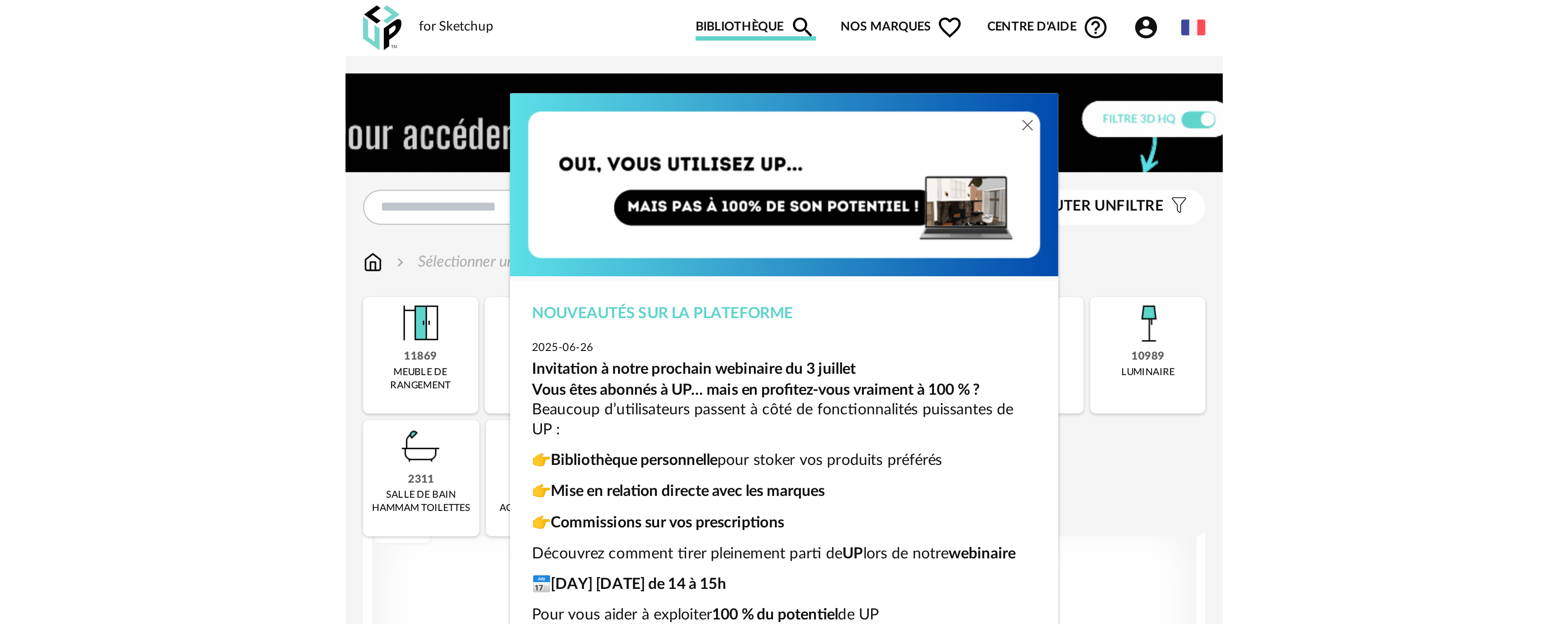 scroll, scrollTop: 19, scrollLeft: 0, axis: vertical 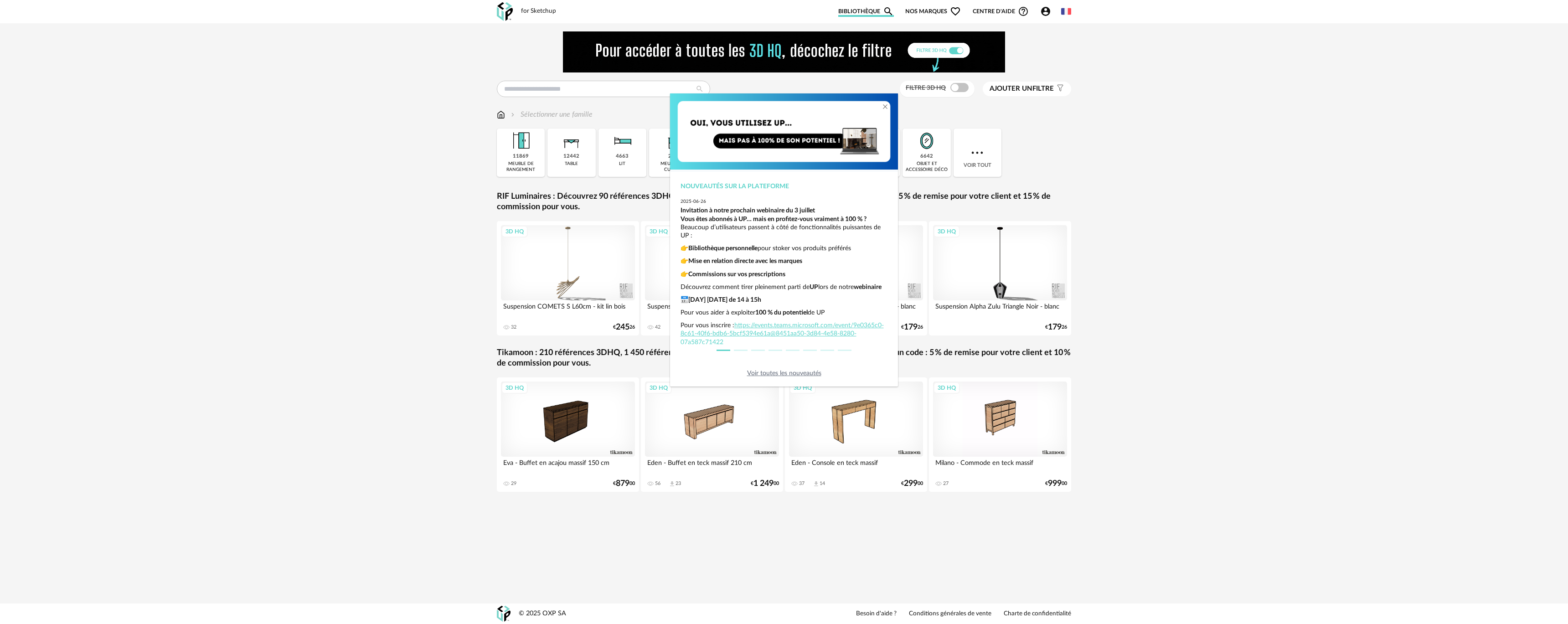 click on "Nouveautés sur la plateforme   2025-06-26   Invitation à notre prochain webinaire du 3 juillet    Vous êtes abonnés à UP… mais en profitez-vous vraiment à 100 % ?  Beaucoup d’utilisateurs passent à côté de fonctionnalités puissantes de UP :  👉  Bibliothèque personnelle  pour stoker vos produits préférés  👉  Mise en relation directe avec les marques   👉  Commissions sur vos prescriptions Découvrez comment tirer pleinement parti de  UP  lors de notre  webinaire 📅  Jeudi 3 juillet de 14 à 15h Pour vous aider à exploiter  100 % du potentiel  de UP Pour vous inscrire :  https://events.teams.microsoft.com/event/9e0365c0-8c61-40f6-bdb6-5bcf5394e61a@8451aa50-3d84-4e58-8280-07a587c71422   Nouveautés sur la plateforme   2025-05-20   Ne passez pas à côté de la nouvelle mise à jour 3DIA sur UP !   Un gain de temps considérable et l’accès à toutes les références du monde en quelques clics. 1️⃣  Une génération 3D encore plus fluide Plus besoin d’attendre ! 2️⃣" at bounding box center (784, 312) 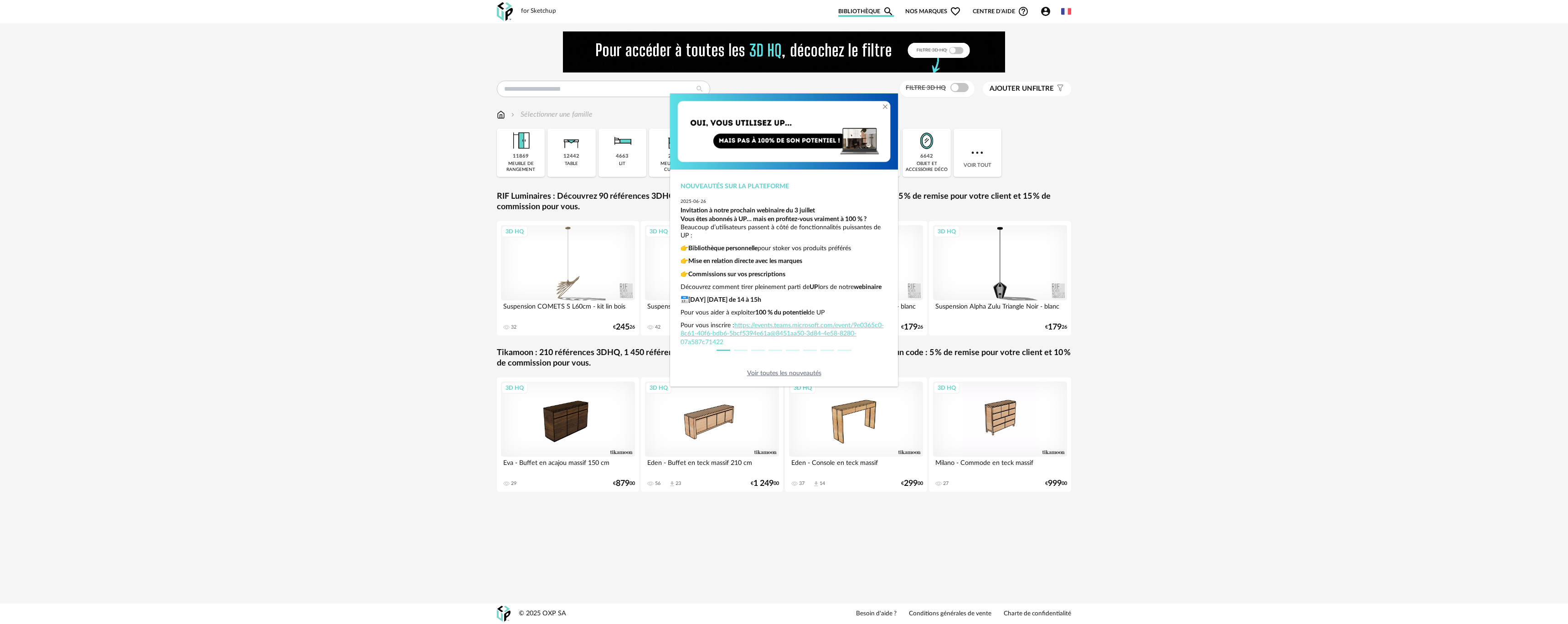 click on "Nouveautés sur la plateforme   2025-06-26   Invitation à notre prochain webinaire du 3 juillet    Vous êtes abonnés à UP… mais en profitez-vous vraiment à 100 % ?  Beaucoup d’utilisateurs passent à côté de fonctionnalités puissantes de UP :  👉  Bibliothèque personnelle  pour stoker vos produits préférés  👉  Mise en relation directe avec les marques   👉  Commissions sur vos prescriptions Découvrez comment tirer pleinement parti de  UP  lors de notre  webinaire 📅  Jeudi 3 juillet de 14 à 15h Pour vous aider à exploiter  100 % du potentiel  de UP Pour vous inscrire :  https://events.teams.microsoft.com/event/9e0365c0-8c61-40f6-bdb6-5bcf5394e61a@8451aa50-3d84-4e58-8280-07a587c71422   Nouveautés sur la plateforme   2025-05-20   Ne passez pas à côté de la nouvelle mise à jour 3DIA sur UP !   Un gain de temps considérable et l’accès à toutes les références du monde en quelques clics. 1️⃣  Une génération 3D encore plus fluide Plus besoin d’attendre ! 2️⃣" at bounding box center [784, 312] 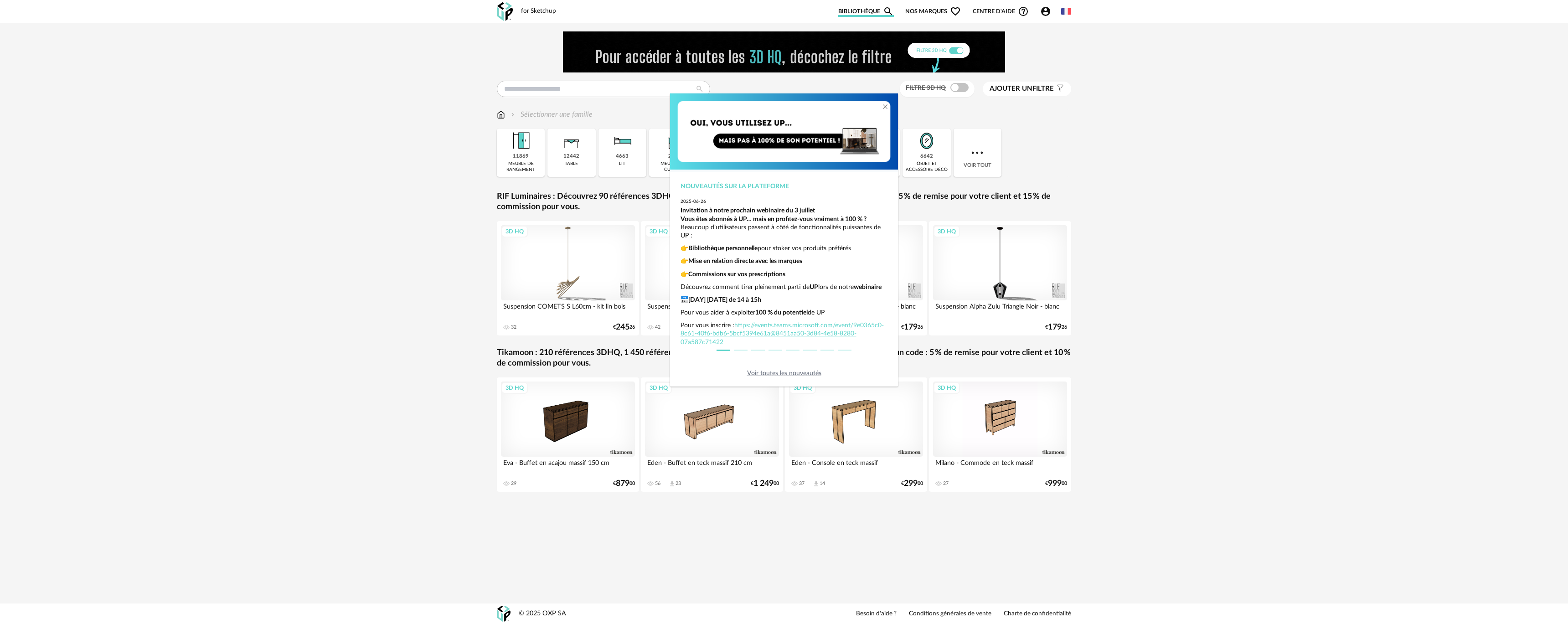 click on "Nouveautés sur la plateforme   2025-06-26   Invitation à notre prochain webinaire du 3 juillet    Vous êtes abonnés à UP… mais en profitez-vous vraiment à 100 % ?  Beaucoup d’utilisateurs passent à côté de fonctionnalités puissantes de UP :  👉  Bibliothèque personnelle  pour stoker vos produits préférés  👉  Mise en relation directe avec les marques   👉  Commissions sur vos prescriptions Découvrez comment tirer pleinement parti de  UP  lors de notre  webinaire 📅  Jeudi 3 juillet de 14 à 15h Pour vous aider à exploiter  100 % du potentiel  de UP Pour vous inscrire :  https://events.teams.microsoft.com/event/9e0365c0-8c61-40f6-bdb6-5bcf5394e61a@8451aa50-3d84-4e58-8280-07a587c71422   Nouveautés sur la plateforme   2025-05-20   Ne passez pas à côté de la nouvelle mise à jour 3DIA sur UP !   Un gain de temps considérable et l’accès à toutes les références du monde en quelques clics. 1️⃣  Une génération 3D encore plus fluide Plus besoin d’attendre ! 2️⃣" at bounding box center (784, 312) 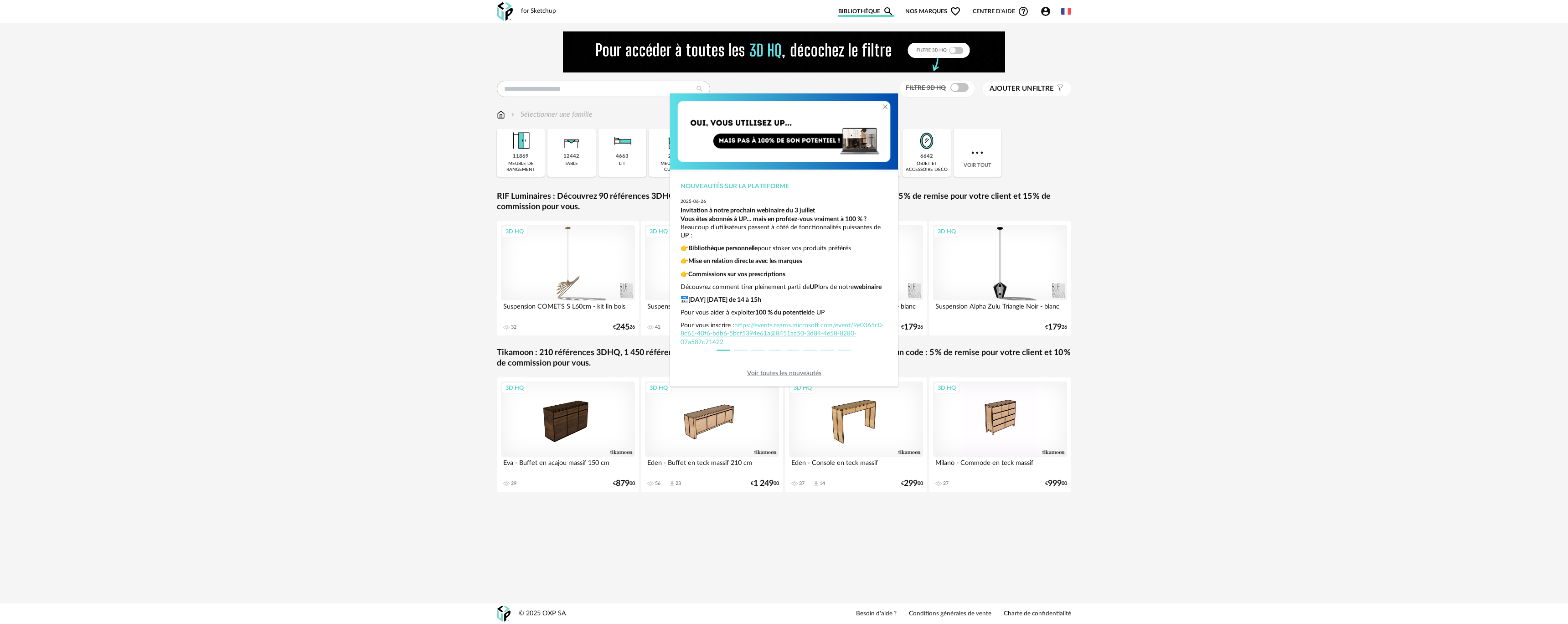click on "Nouveautés sur la plateforme   2025-06-26   Invitation à notre prochain webinaire du 3 juillet    Vous êtes abonnés à UP… mais en profitez-vous vraiment à 100 % ?  Beaucoup d’utilisateurs passent à côté de fonctionnalités puissantes de UP :  👉  Bibliothèque personnelle  pour stoker vos produits préférés  👉  Mise en relation directe avec les marques   👉  Commissions sur vos prescriptions Découvrez comment tirer pleinement parti de  UP  lors de notre  webinaire 📅  Jeudi 3 juillet de 14 à 15h Pour vous aider à exploiter  100 % du potentiel  de UP Pour vous inscrire :  https://events.teams.microsoft.com/event/9e0365c0-8c61-40f6-bdb6-5bcf5394e61a@8451aa50-3d84-4e58-8280-07a587c71422" at bounding box center [784, 266] 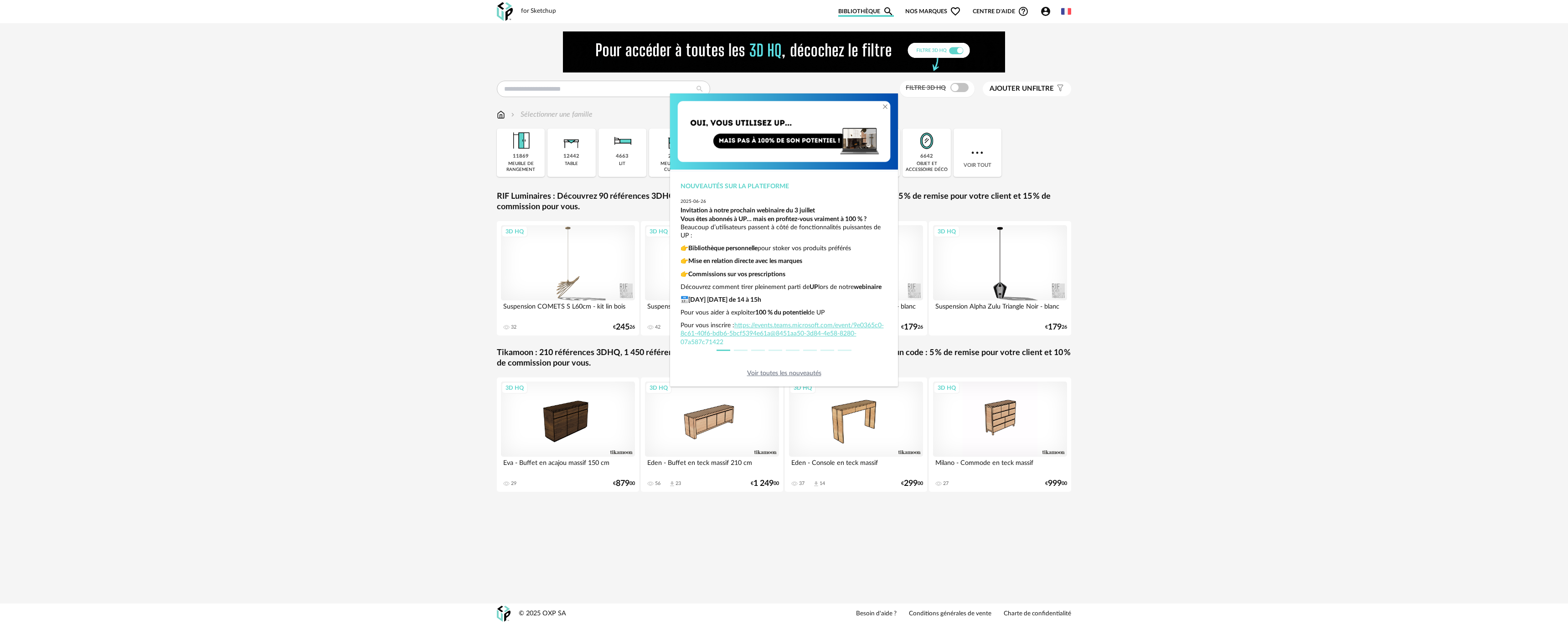 click on "Nouveautés sur la plateforme" at bounding box center (784, 186) 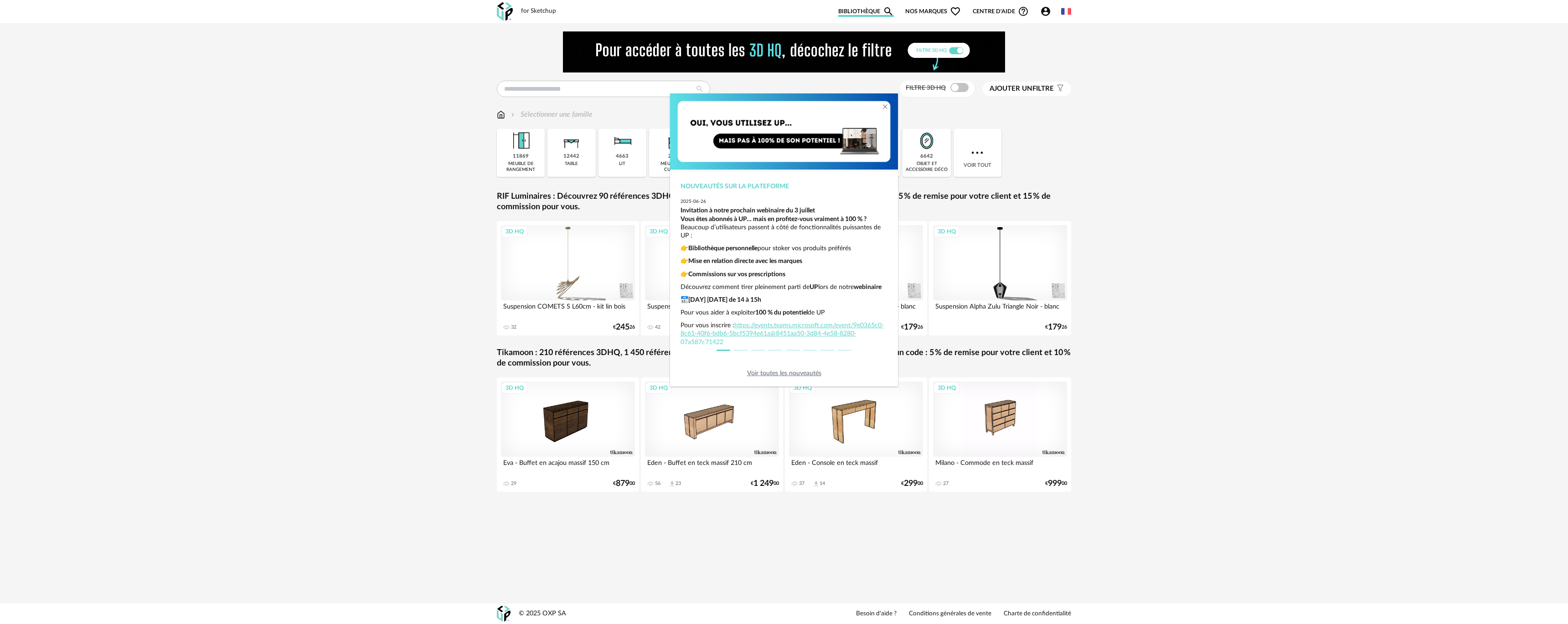 click on "https://events.teams.microsoft.com/event/9e0365c0-8c61-40f6-bdb6-5bcf5394e61a@8451aa50-3d84-4e58-8280-07a587c71422" at bounding box center (782, 334) 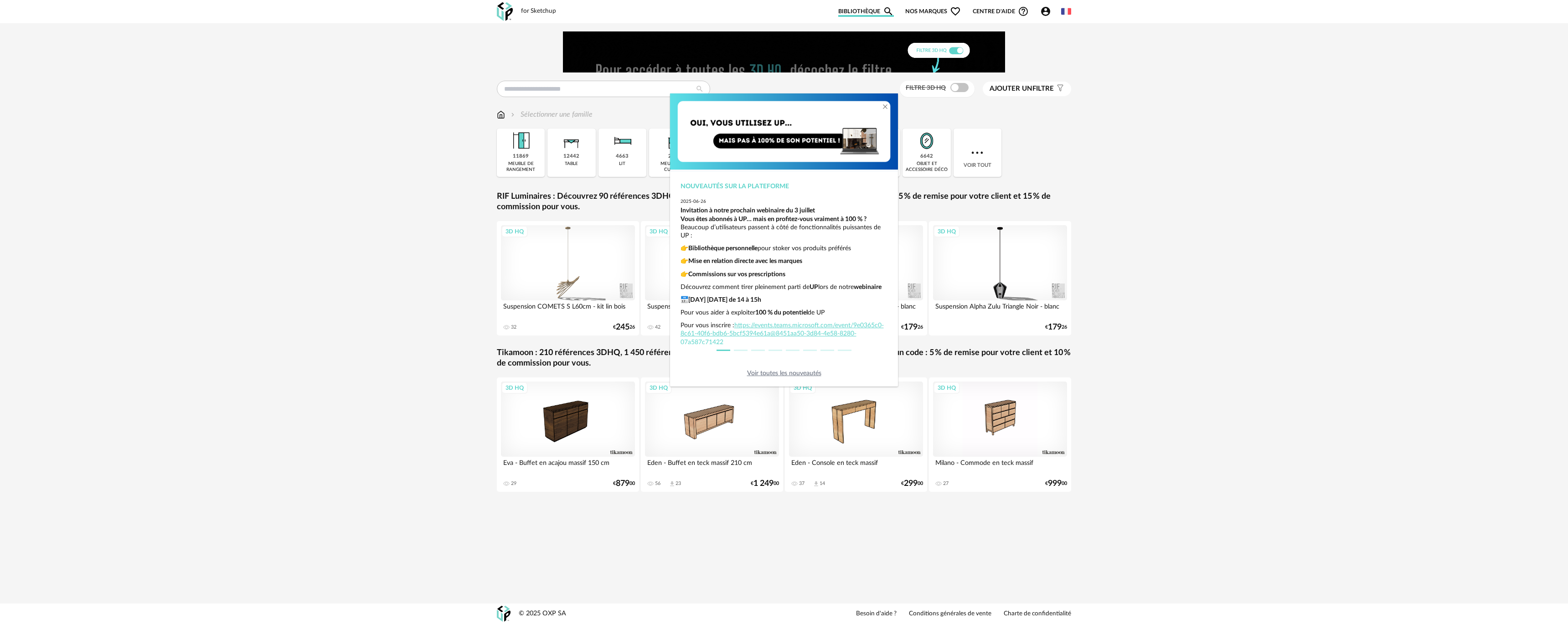 click on "https://events.teams.microsoft.com/event/9e0365c0-8c61-40f6-bdb6-5bcf5394e61a@8451aa50-3d84-4e58-8280-07a587c71422" at bounding box center (782, 334) 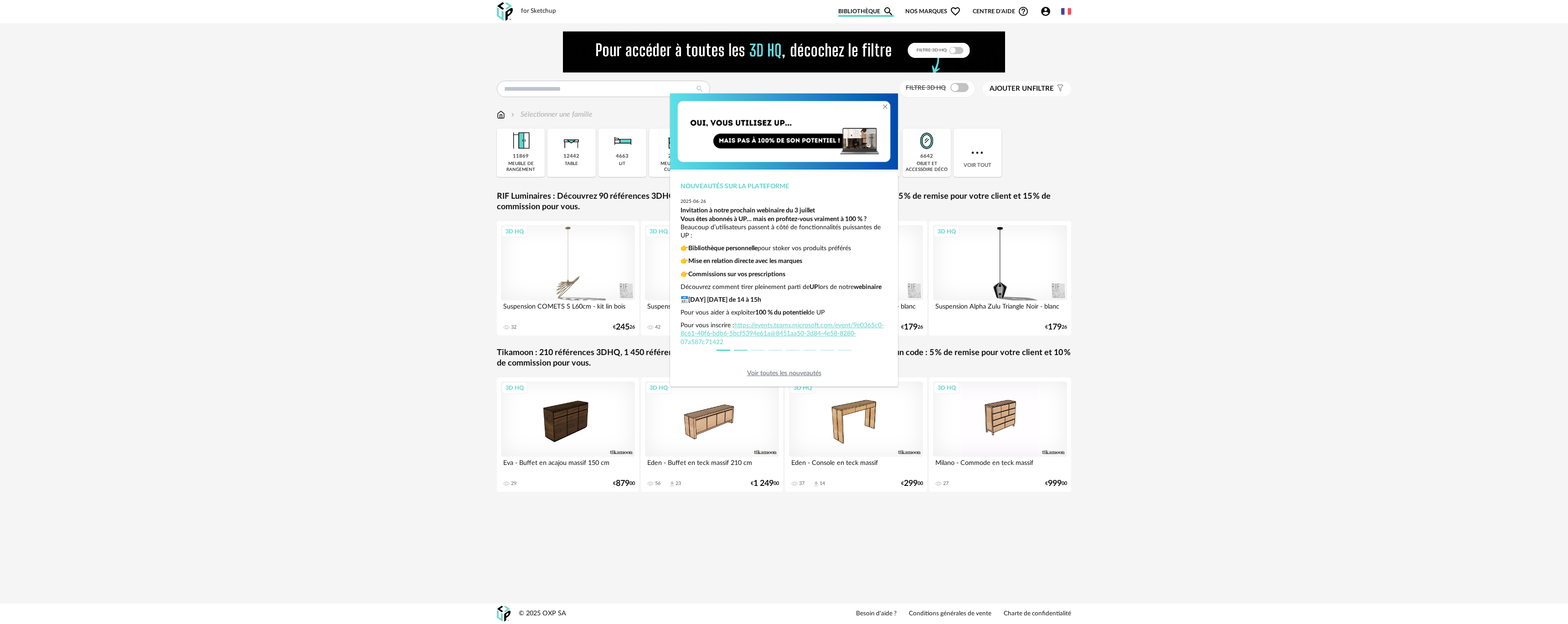 click at bounding box center [741, 350] 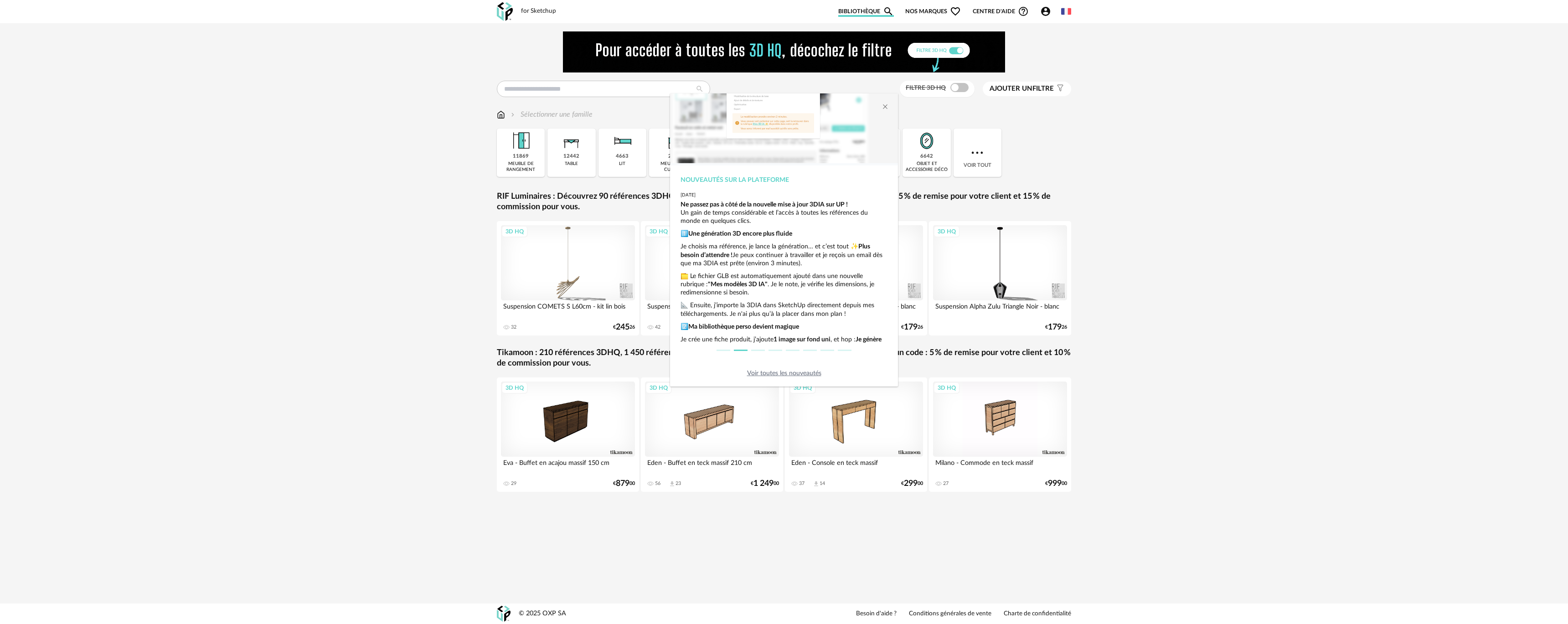 scroll, scrollTop: 69, scrollLeft: 0, axis: vertical 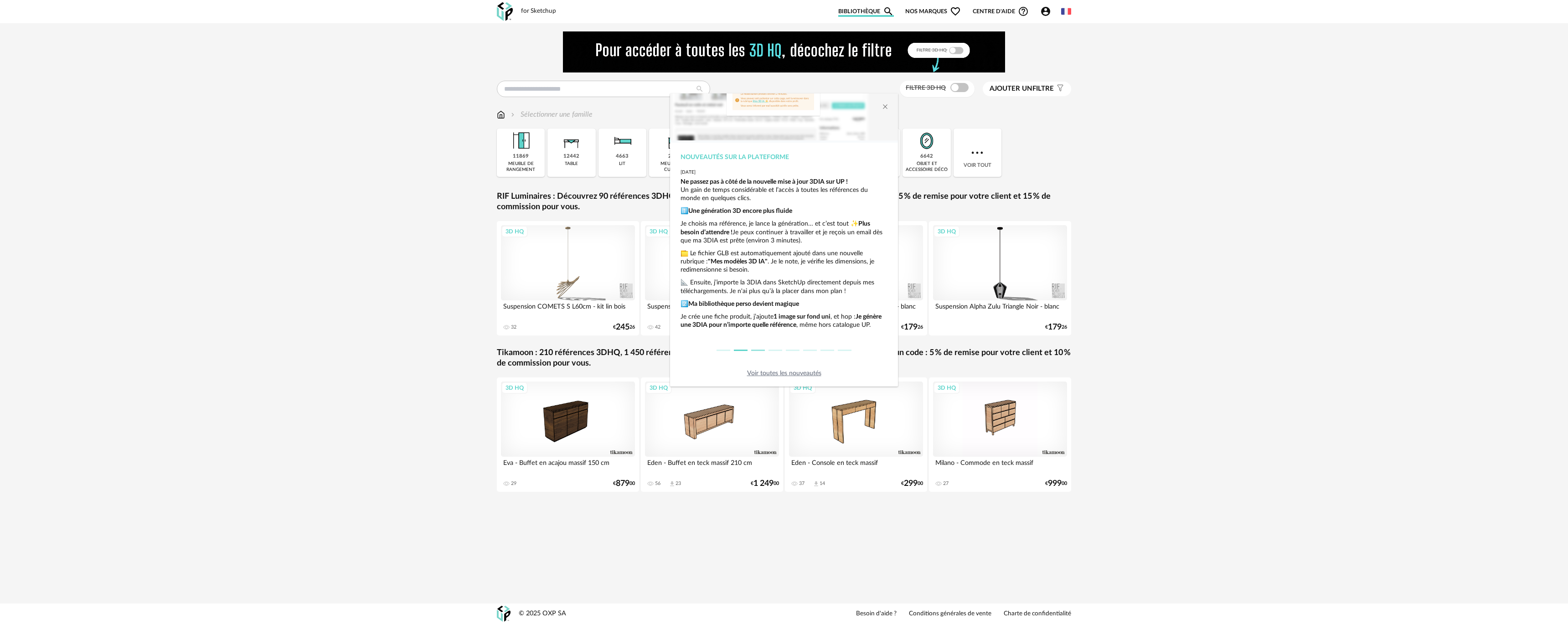 click at bounding box center (758, 350) 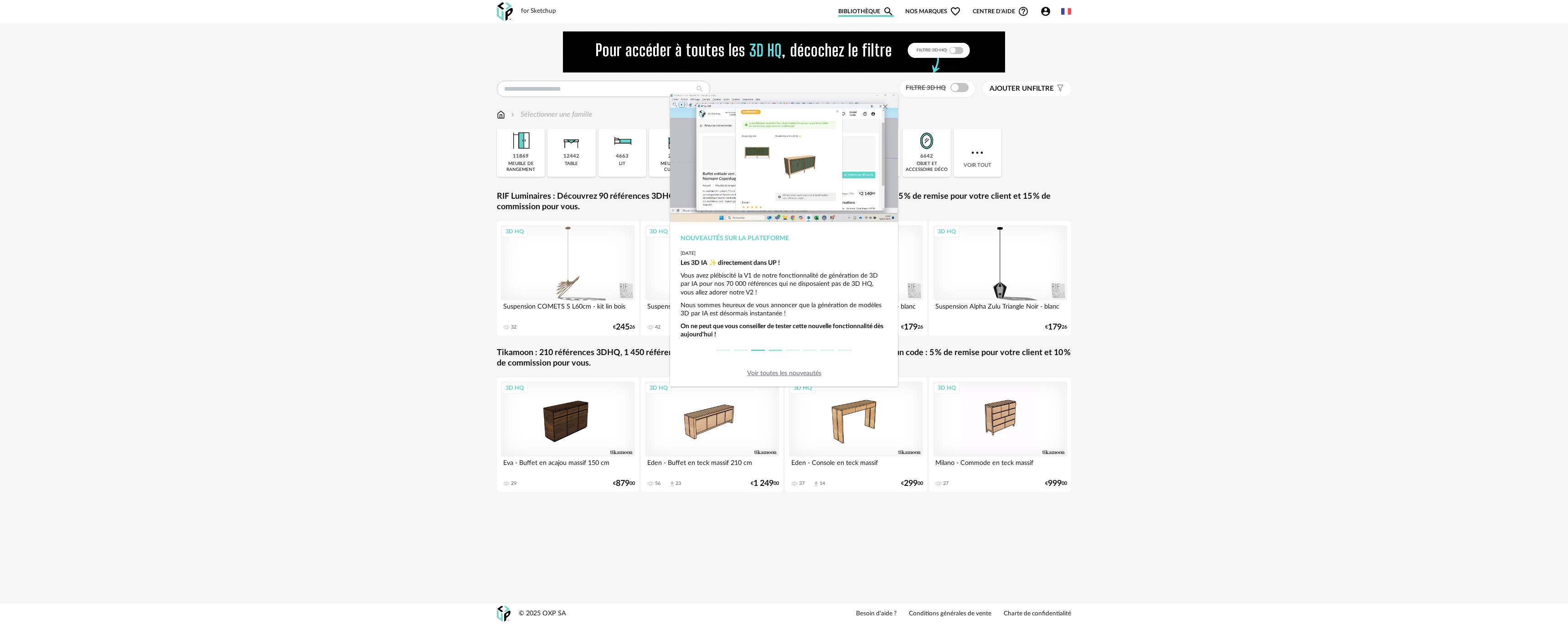 click at bounding box center (775, 350) 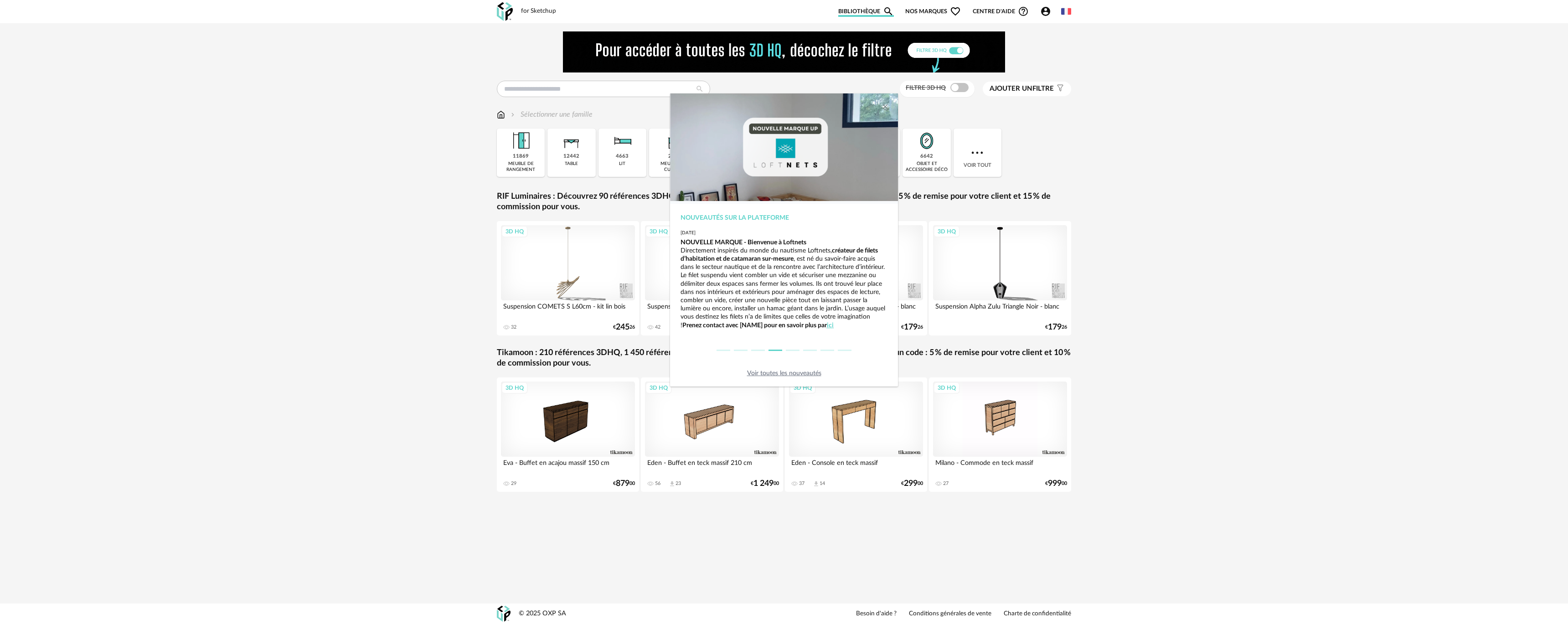 scroll, scrollTop: 32, scrollLeft: 0, axis: vertical 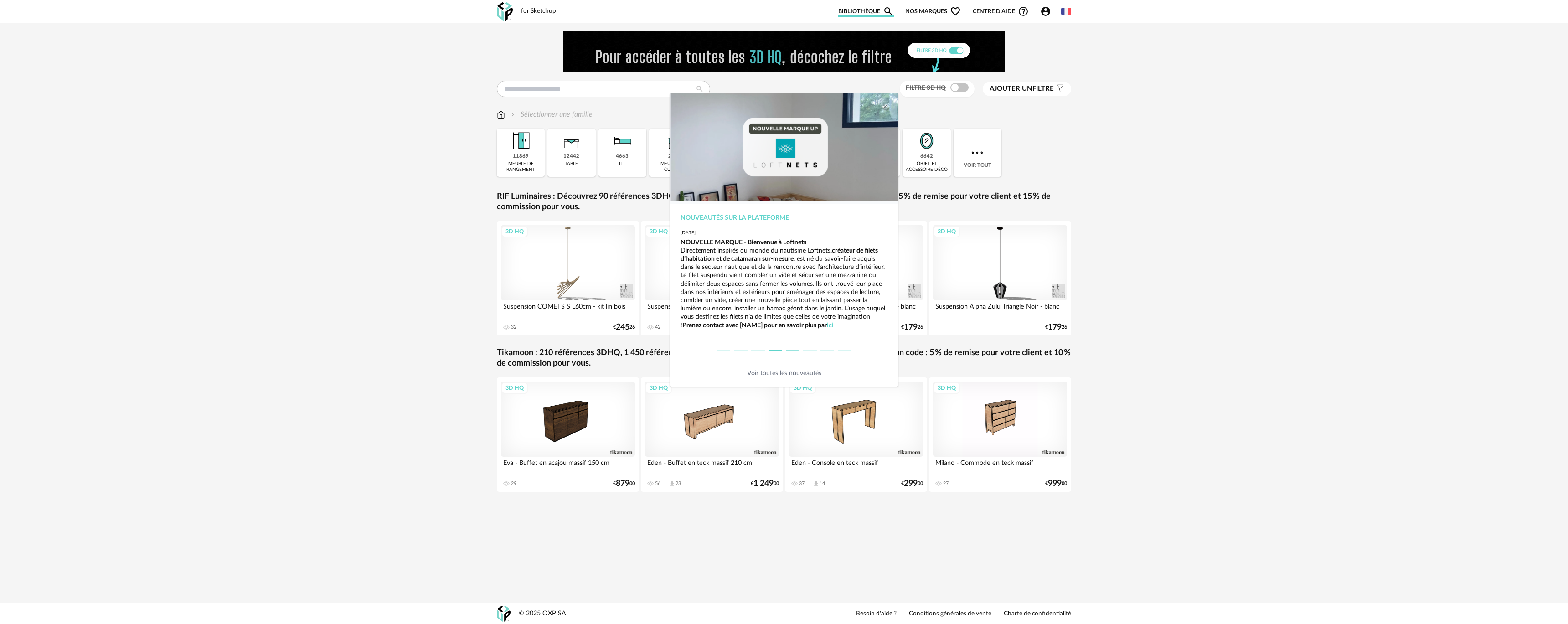 click at bounding box center (793, 350) 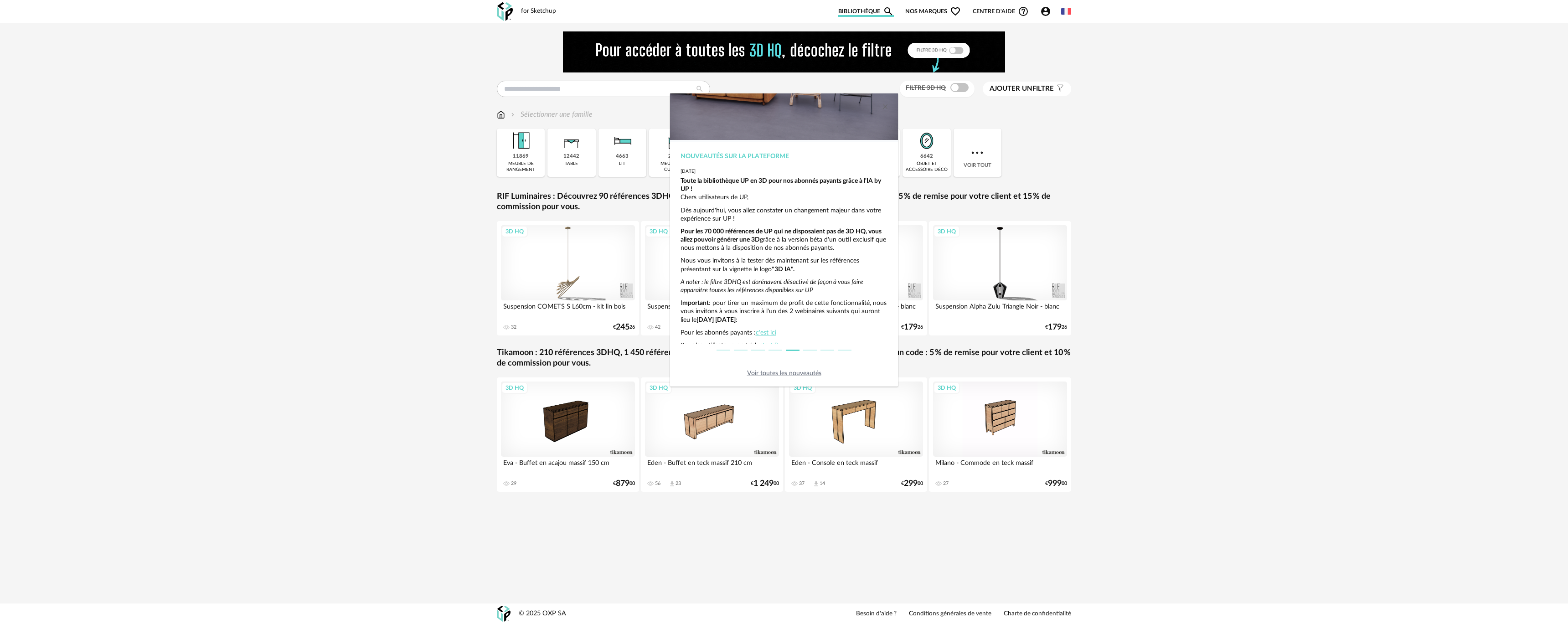 scroll, scrollTop: 124, scrollLeft: 0, axis: vertical 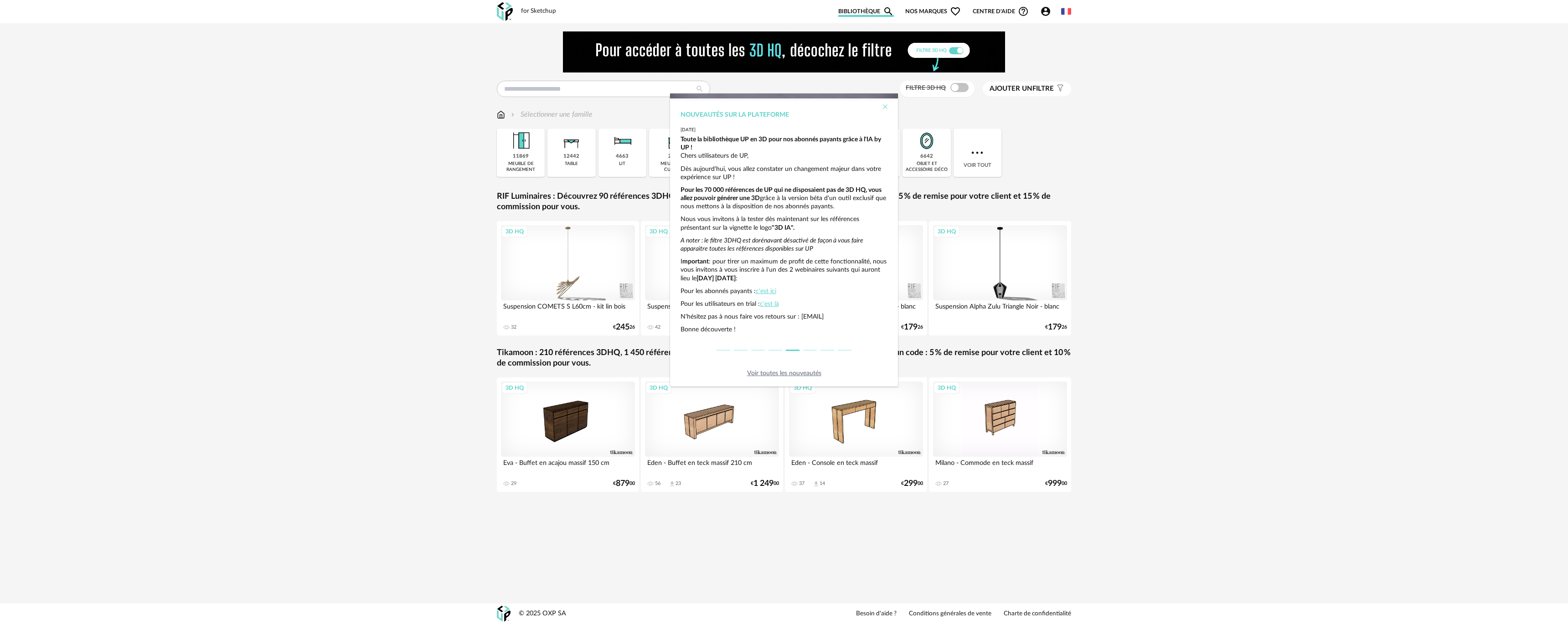 click at bounding box center [885, 107] 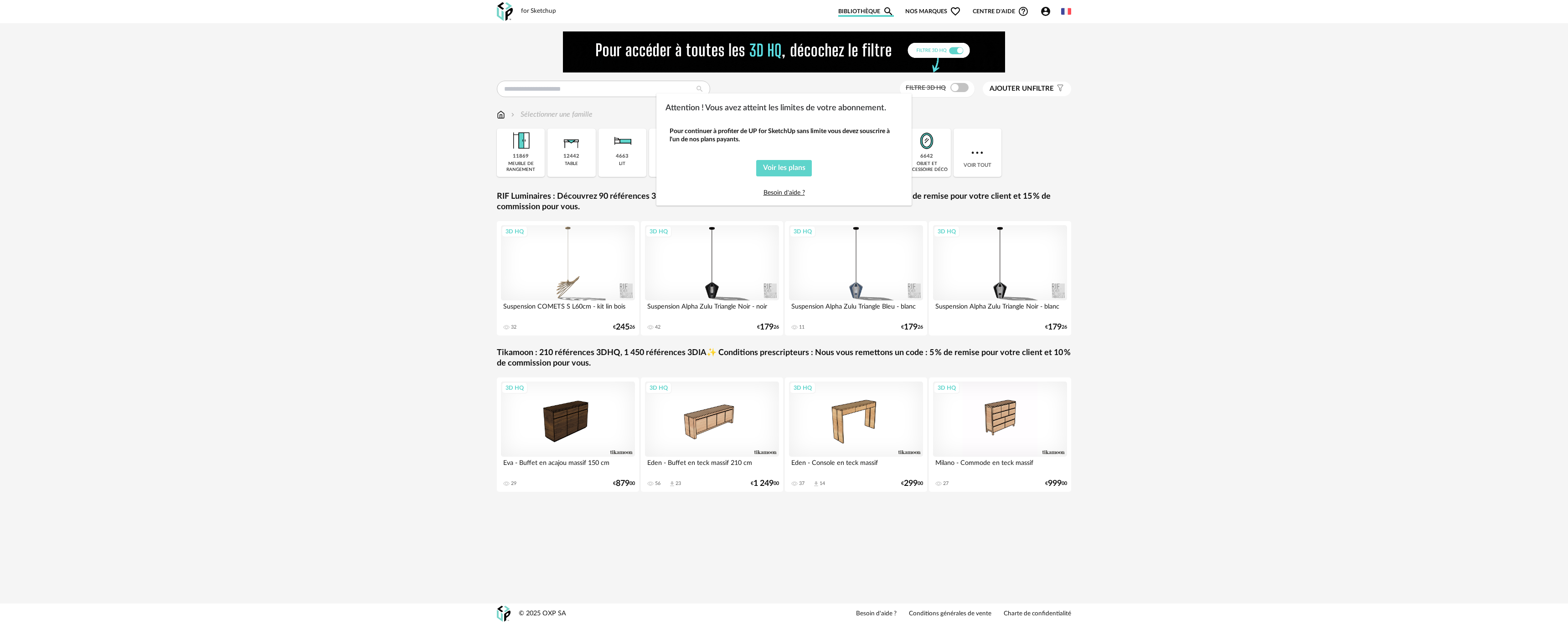 click on "Attention ! Vous avez atteint les limites de votre abonnement.
Pour continuer à profiter de UP for SketchUp sans limite vous devez souscrire à l'un de nos plans payants.
Voir les plans   Besoin d'aide ?" at bounding box center (784, 312) 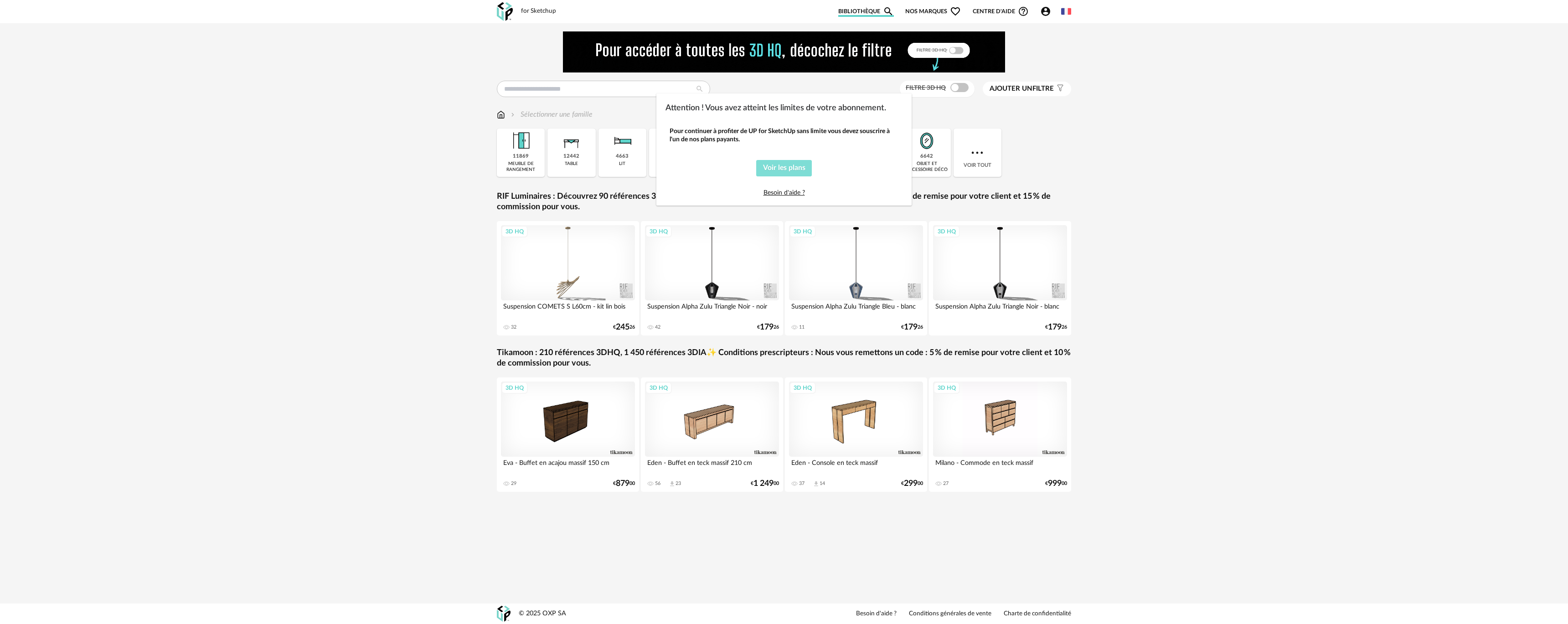 click on "Voir les plans" at bounding box center (784, 168) 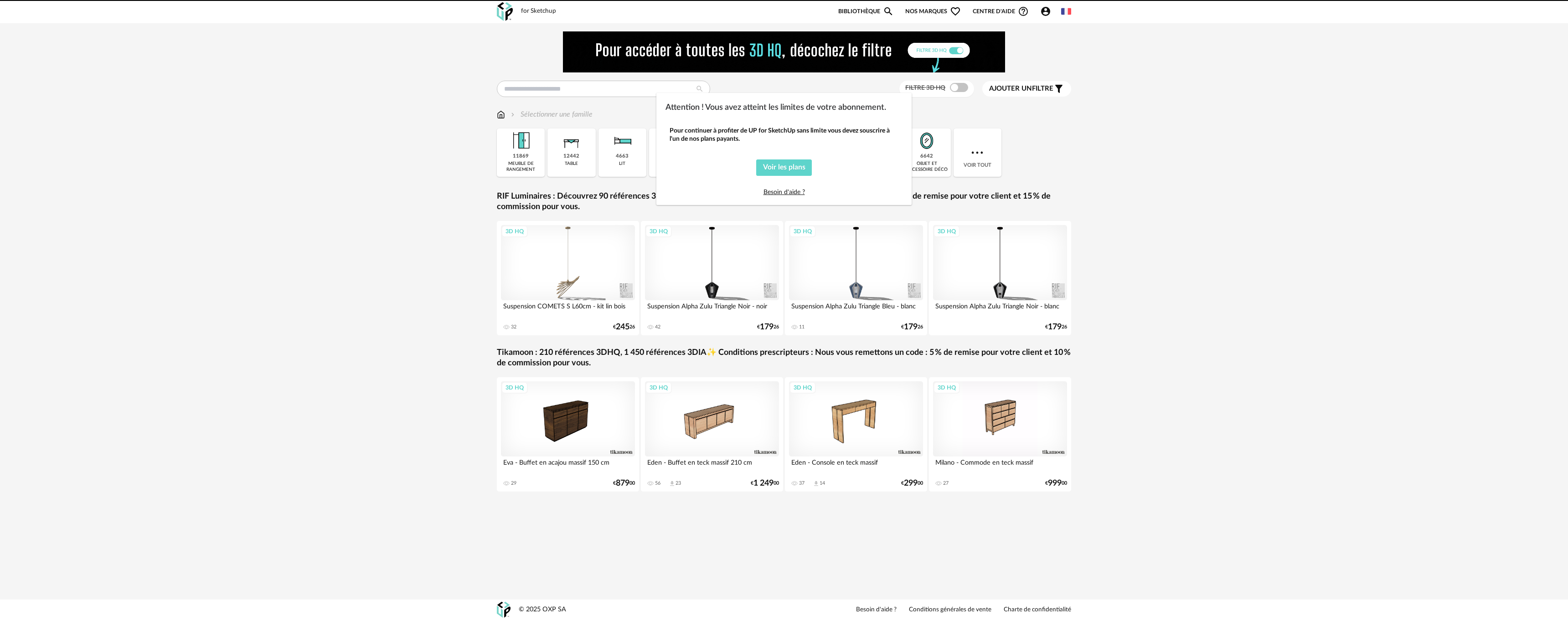 scroll, scrollTop: 0, scrollLeft: 0, axis: both 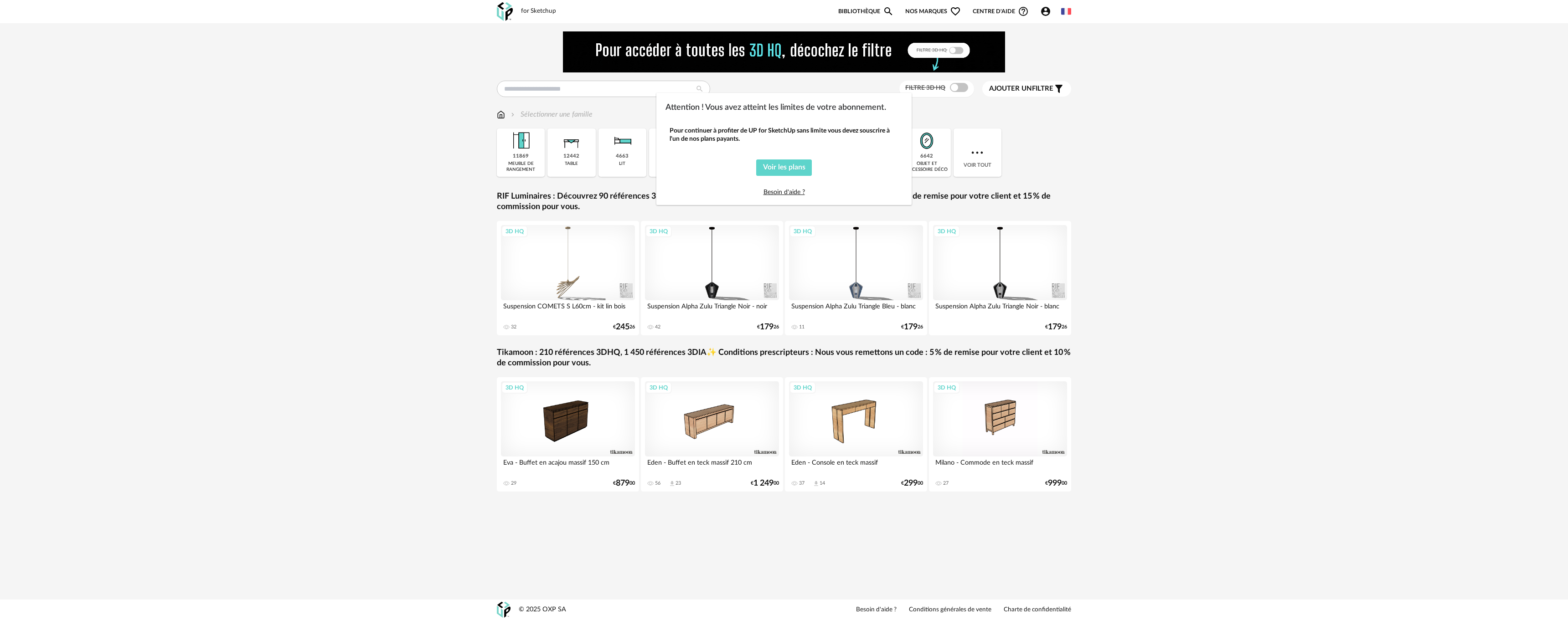 click on "Attention ! Vous avez atteint les limites de votre abonnement.
Pour continuer à profiter de UP for SketchUp sans limite vous devez souscrire à l'un de nos plans payants.
Voir les plans   Besoin d'aide ?" at bounding box center [784, 310] 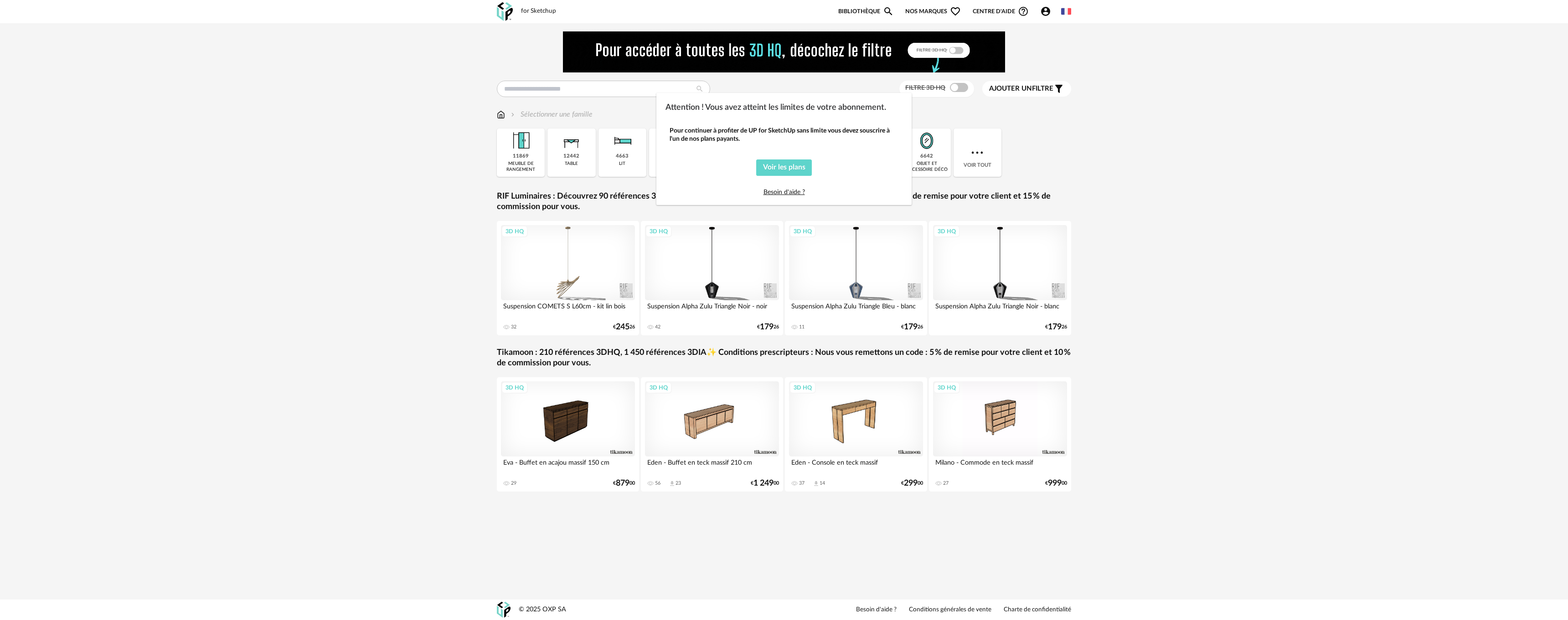 click on "Attention ! Vous avez atteint les limites de votre abonnement.
Pour continuer à profiter de UP for SketchUp sans limite vous devez souscrire à l'un de nos plans payants.
Voir les plans   Besoin d'aide ?" at bounding box center (784, 310) 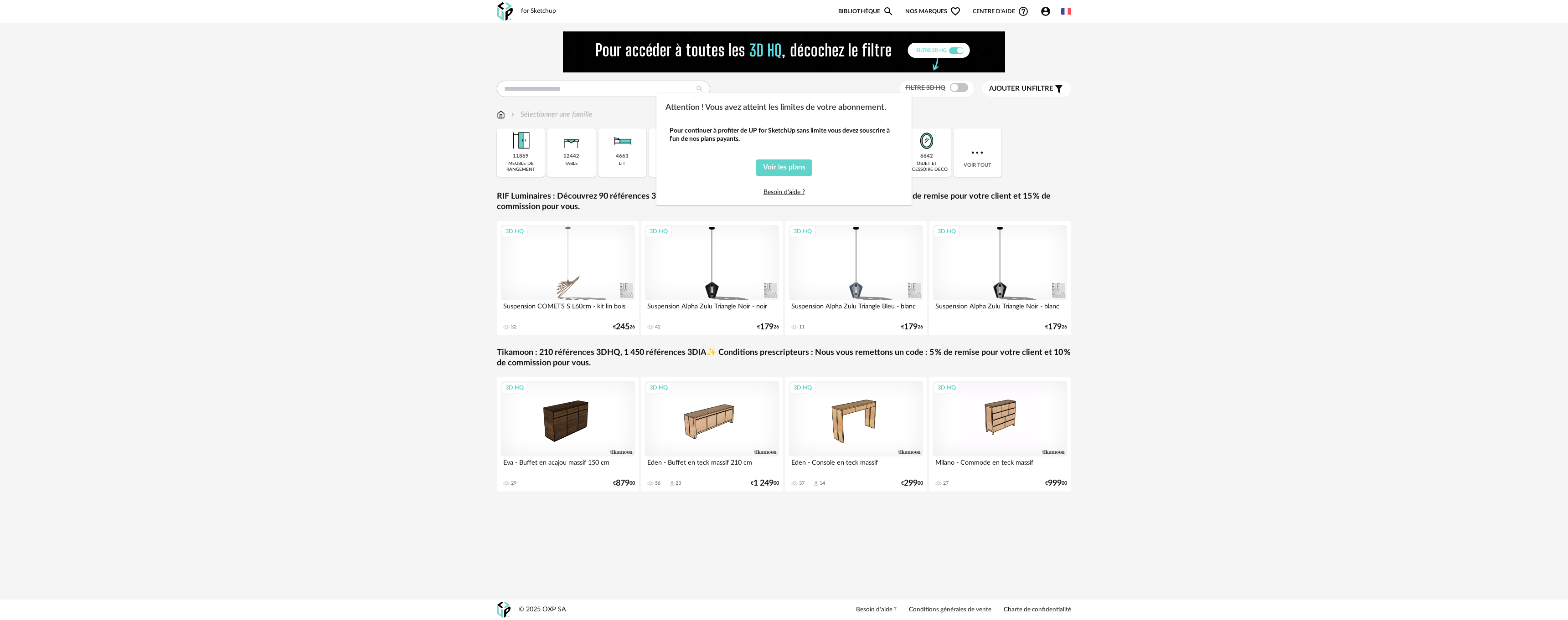 click on "Attention ! Vous avez atteint les limites de votre abonnement.
Pour continuer à profiter de UP for SketchUp sans limite vous devez souscrire à l'un de nos plans payants.
Voir les plans   Besoin d'aide ?" at bounding box center [784, 310] 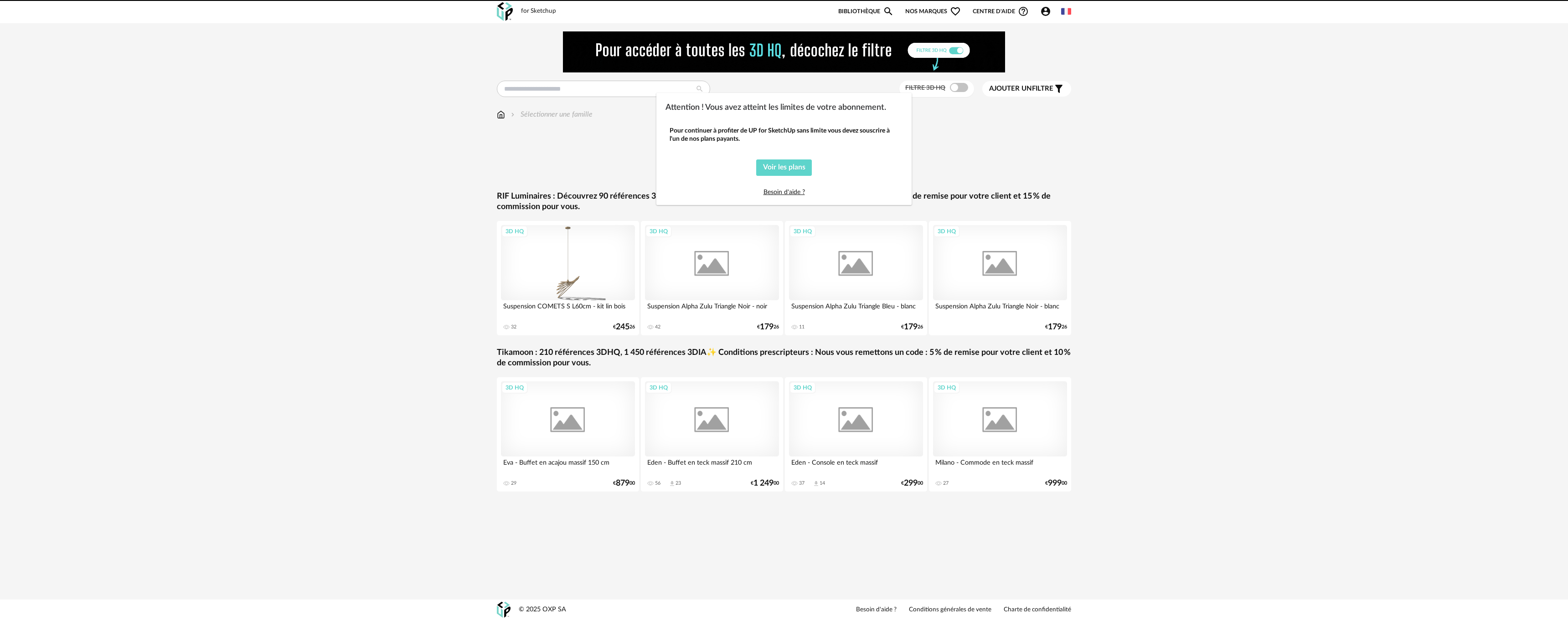 scroll, scrollTop: 0, scrollLeft: 0, axis: both 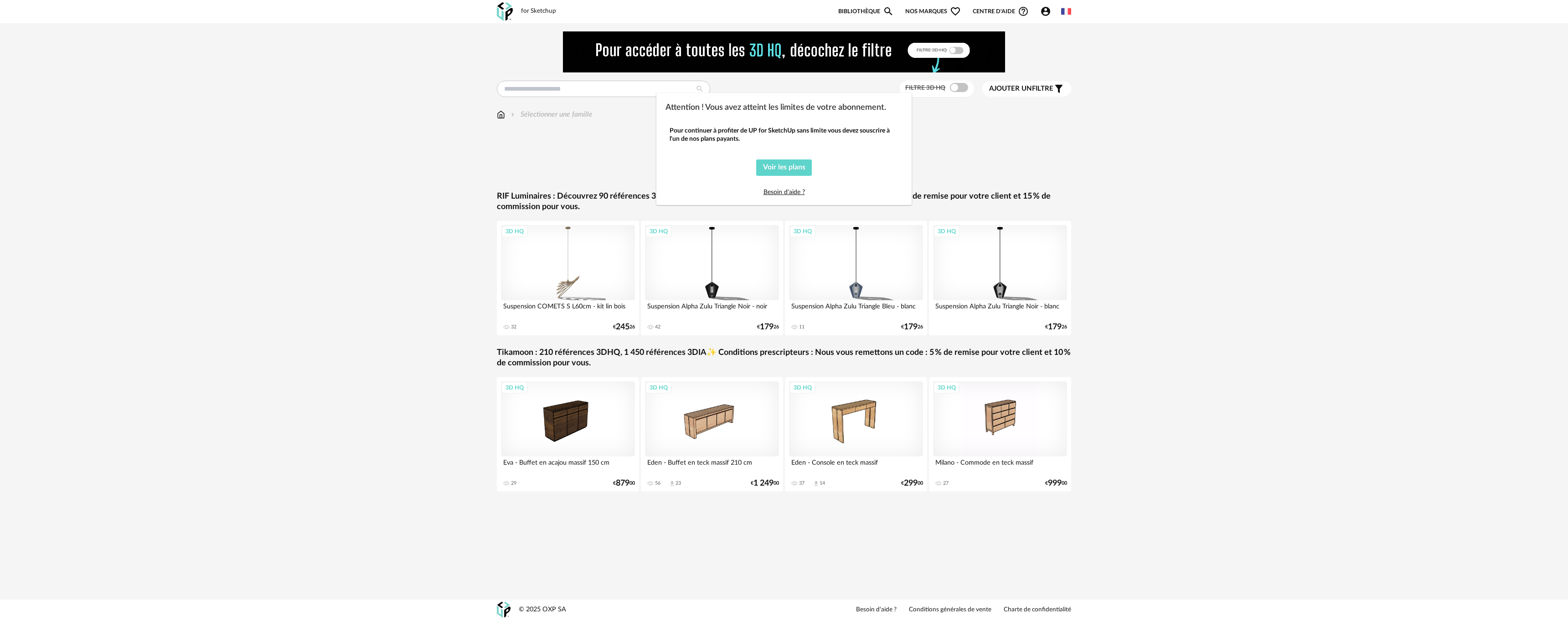 click on "Attention ! Vous avez atteint les limites de votre abonnement.
Pour continuer à profiter de UP for SketchUp sans limite vous devez souscrire à l'un de nos plans payants.
Voir les plans   Besoin d'aide ?" at bounding box center [784, 310] 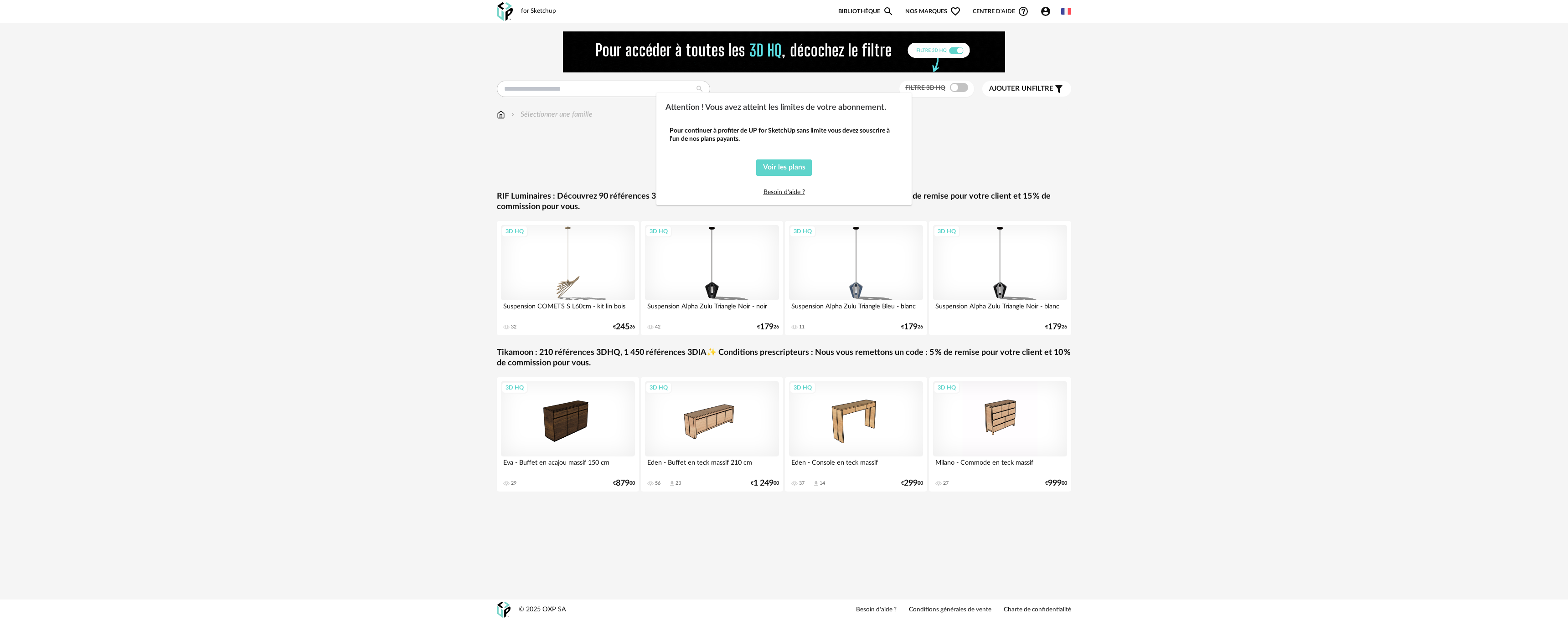 click on "Attention ! Vous avez atteint les limites de votre abonnement.
Pour continuer à profiter de UP for SketchUp sans limite vous devez souscrire à l'un de nos plans payants.
Voir les plans   Besoin d'aide ?" at bounding box center (784, 310) 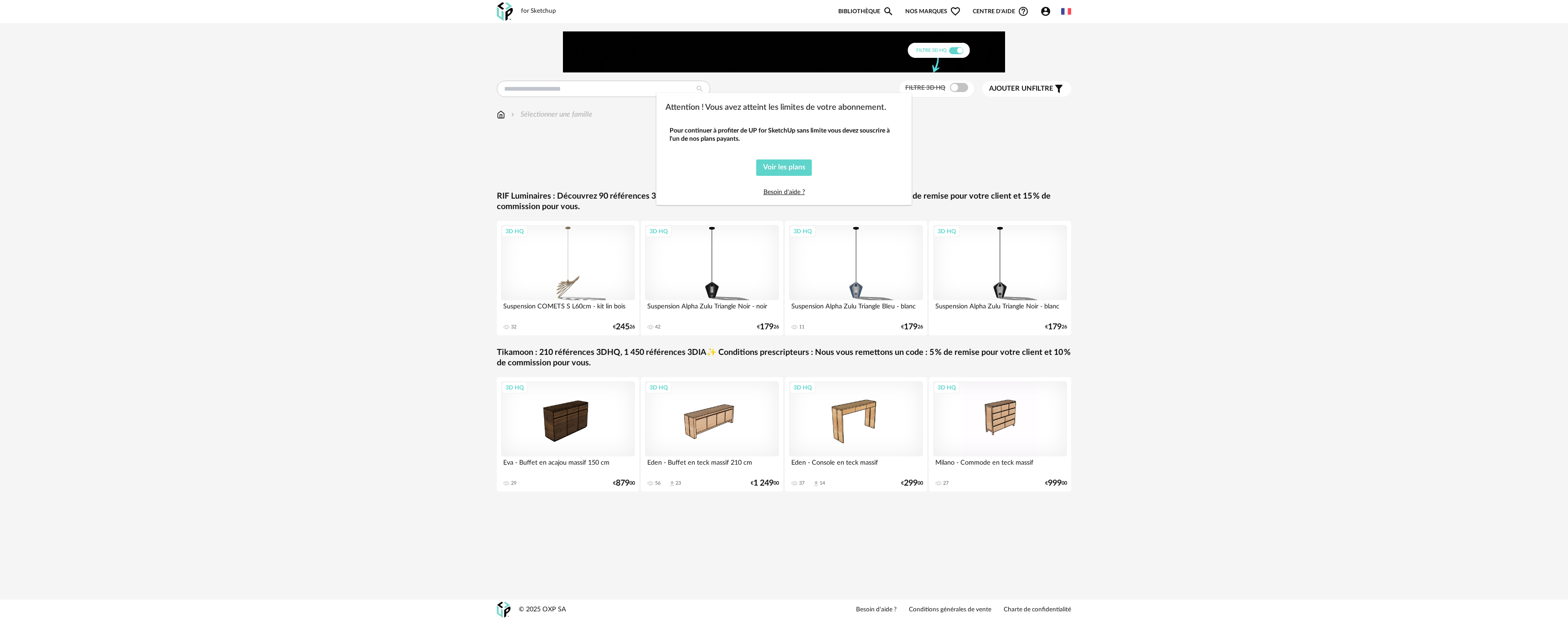 click on "Attention ! Vous avez atteint les limites de votre abonnement.
Pour continuer à profiter de UP for SketchUp sans limite vous devez souscrire à l'un de nos plans payants.
Voir les plans   Besoin d'aide ?" at bounding box center [784, 310] 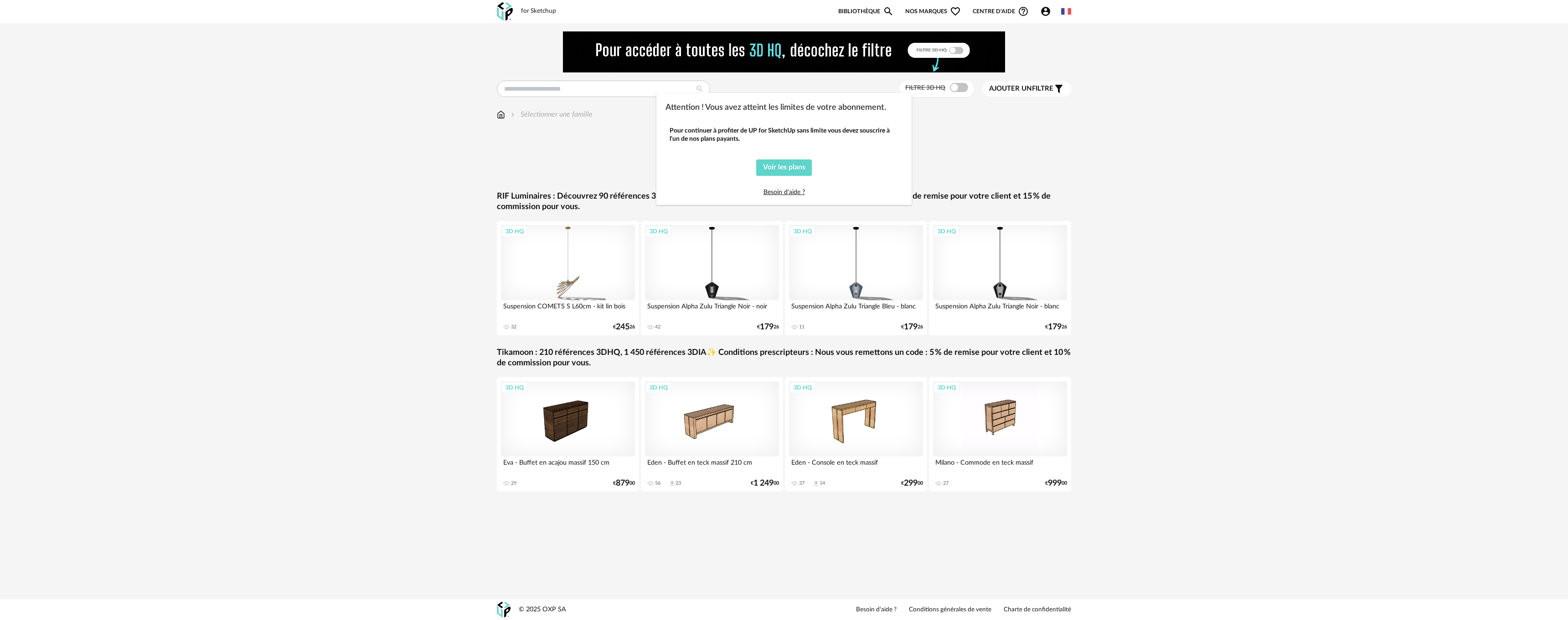click on "Attention ! Vous avez atteint les limites de votre abonnement.
Pour continuer à profiter de UP for SketchUp sans limite vous devez souscrire à l'un de nos plans payants.
Voir les plans   Besoin d'aide ?" at bounding box center [784, 310] 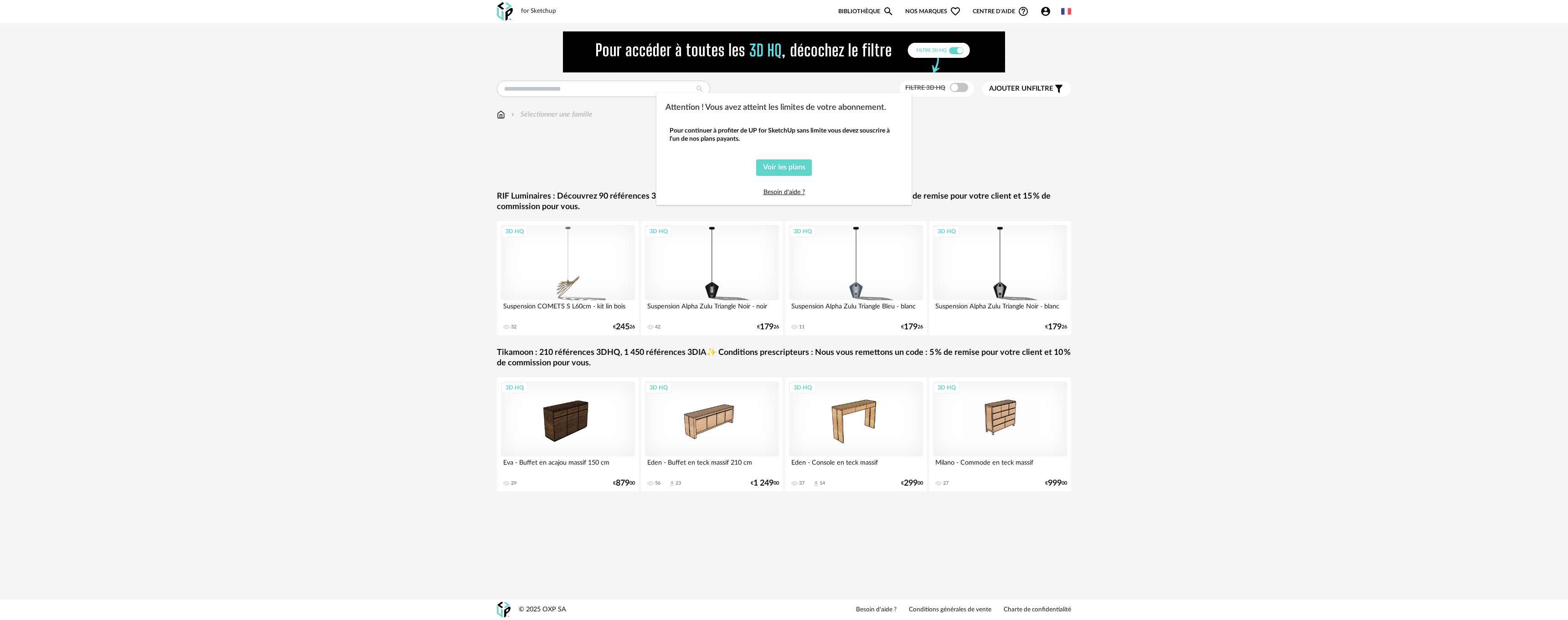 click on "Besoin d'aide ?" at bounding box center [784, 192] 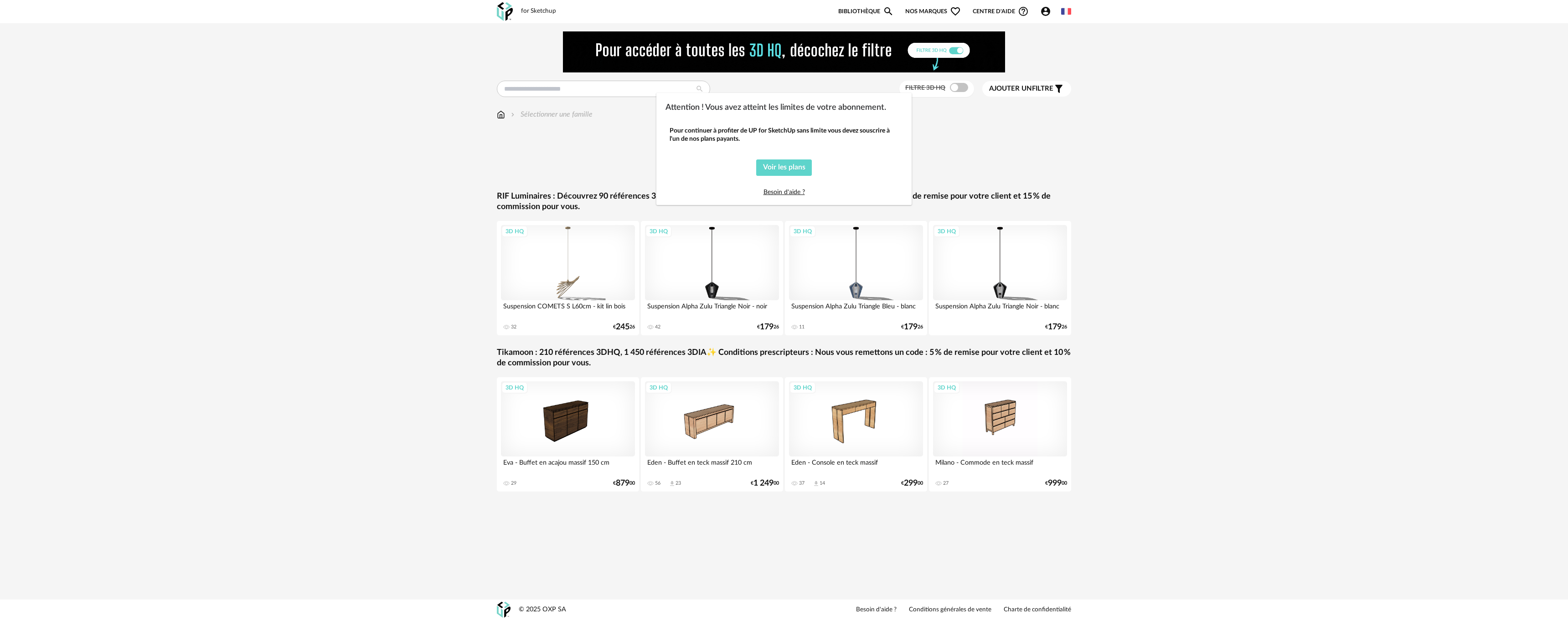 click on "Attention ! Vous avez atteint les limites de votre abonnement.
Pour continuer à profiter de UP for SketchUp sans limite vous devez souscrire à l'un de nos plans payants.
Voir les plans   Besoin d'aide ?" at bounding box center [784, 310] 